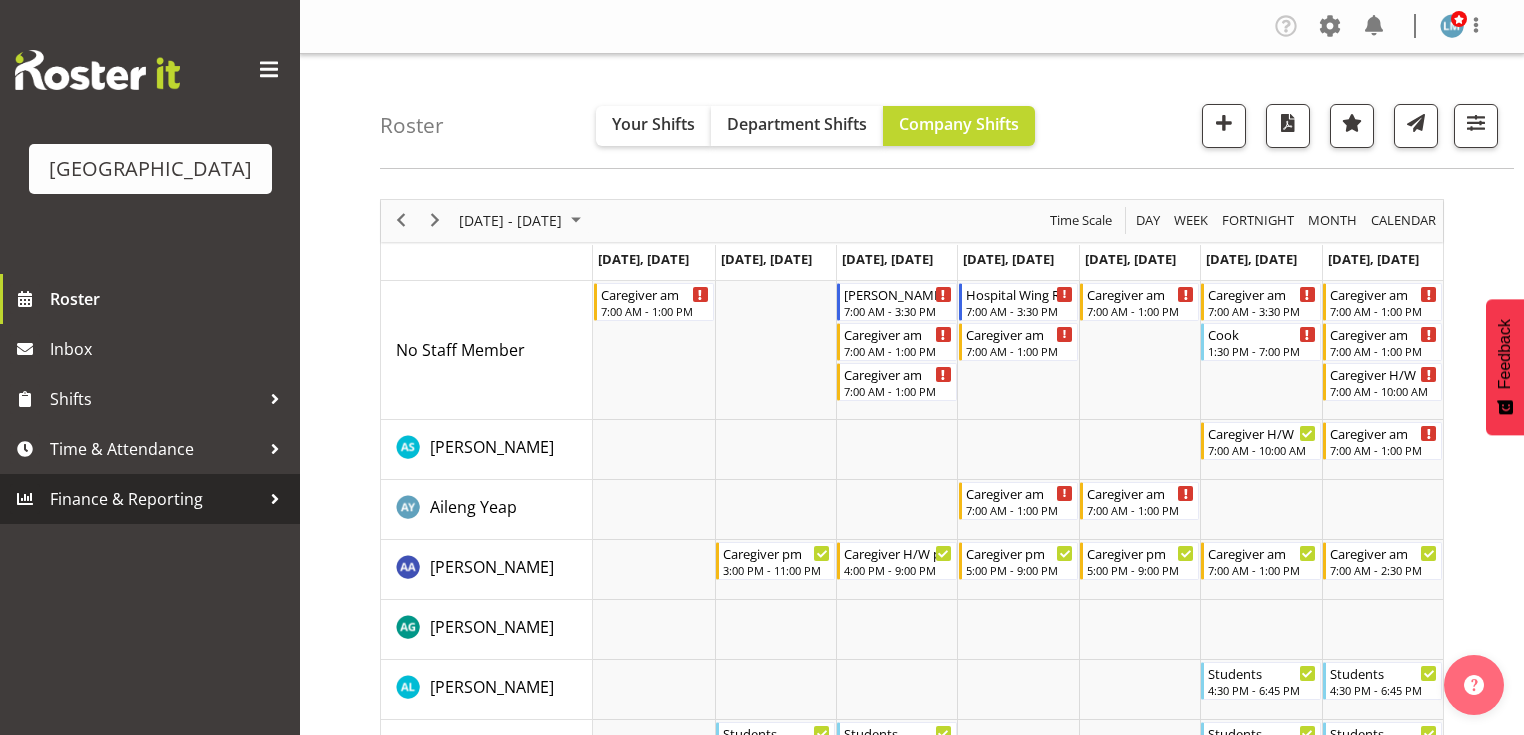 scroll, scrollTop: 0, scrollLeft: 0, axis: both 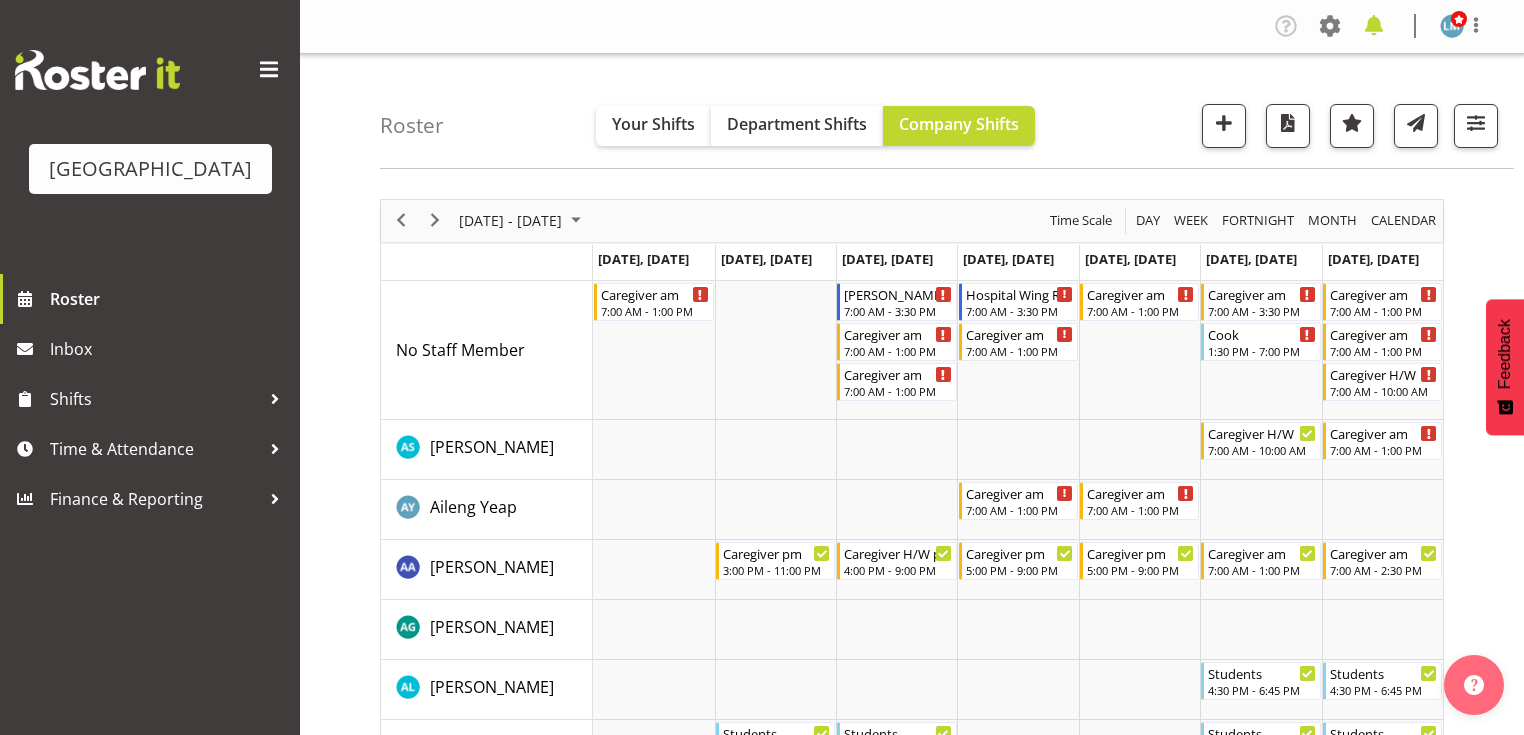 click at bounding box center (1374, 26) 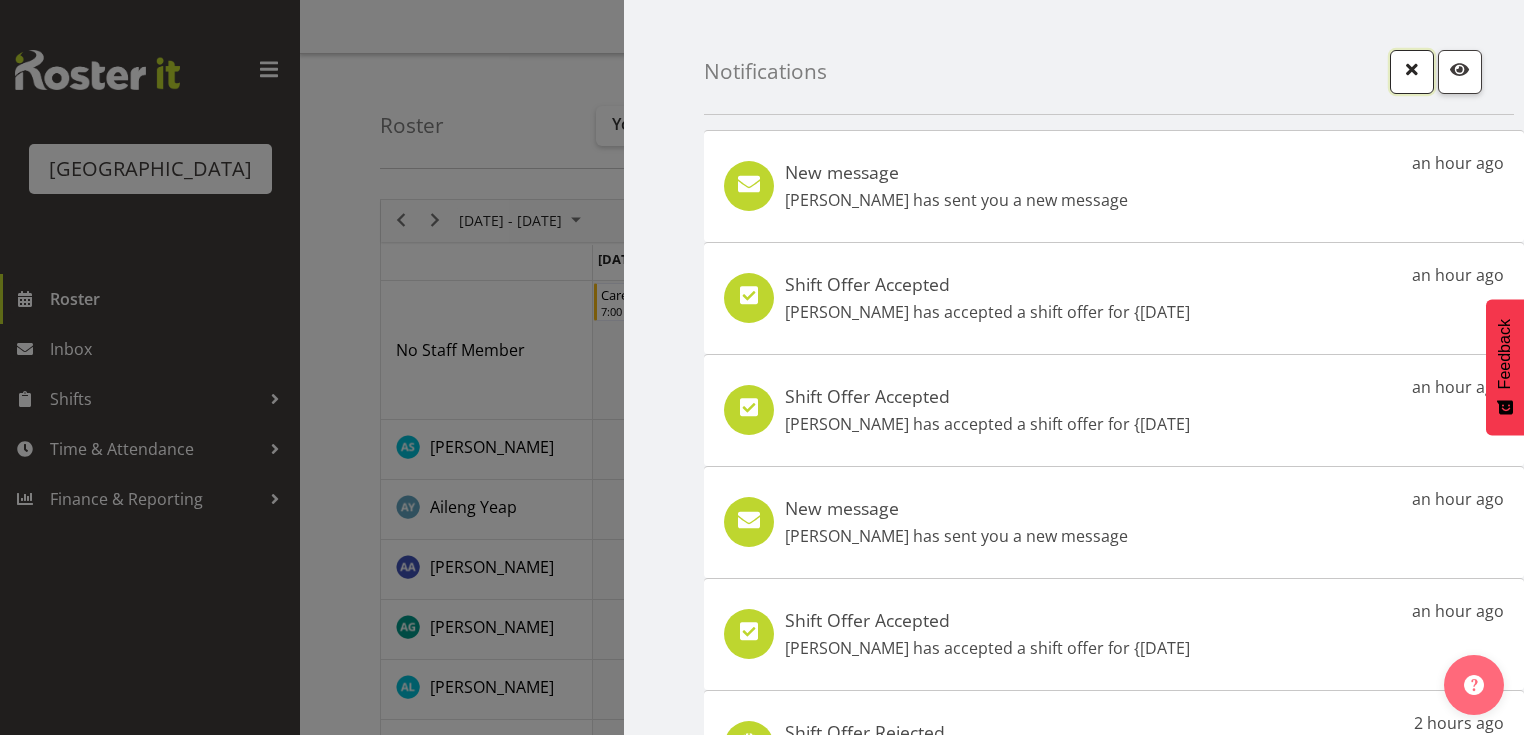 click at bounding box center [1412, 69] 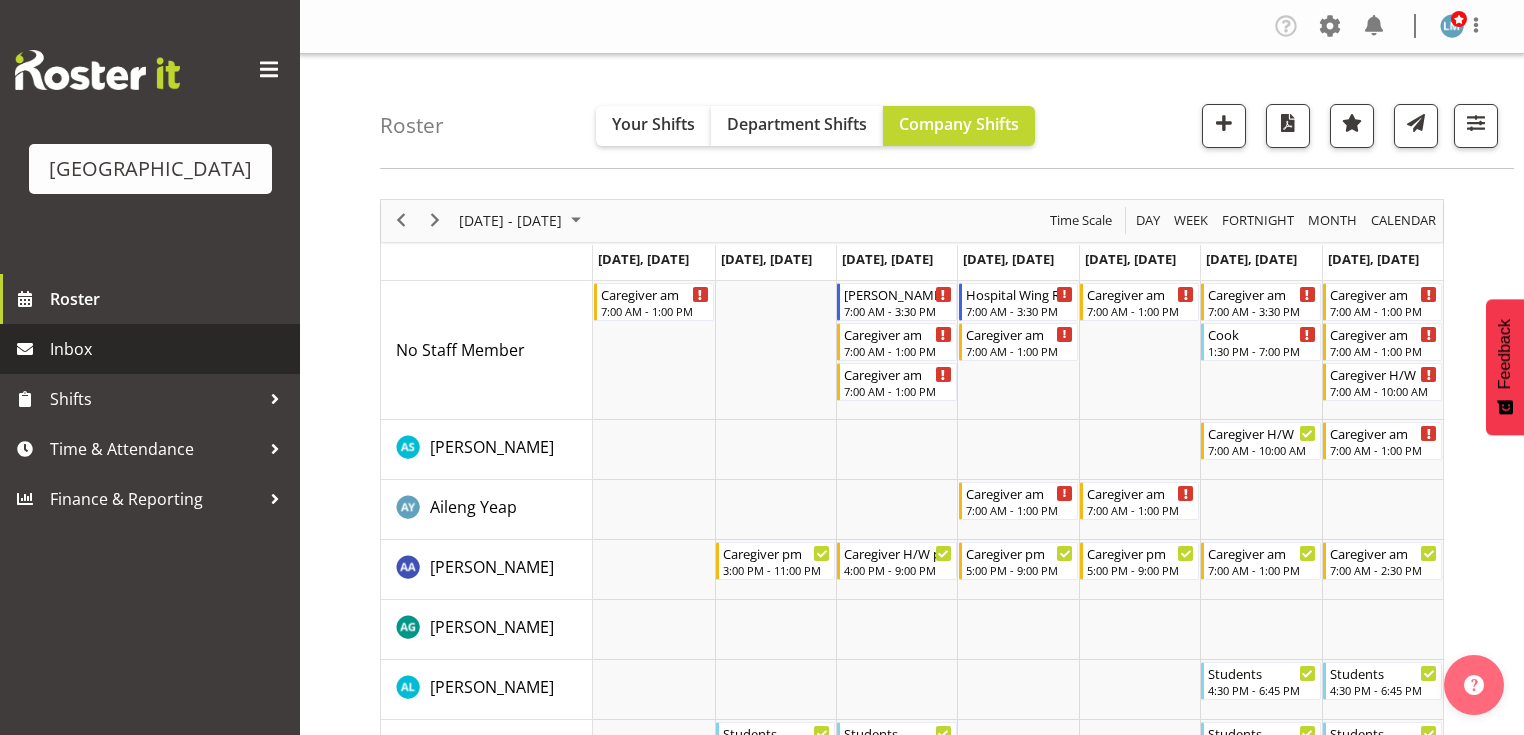 click on "Inbox" at bounding box center [170, 349] 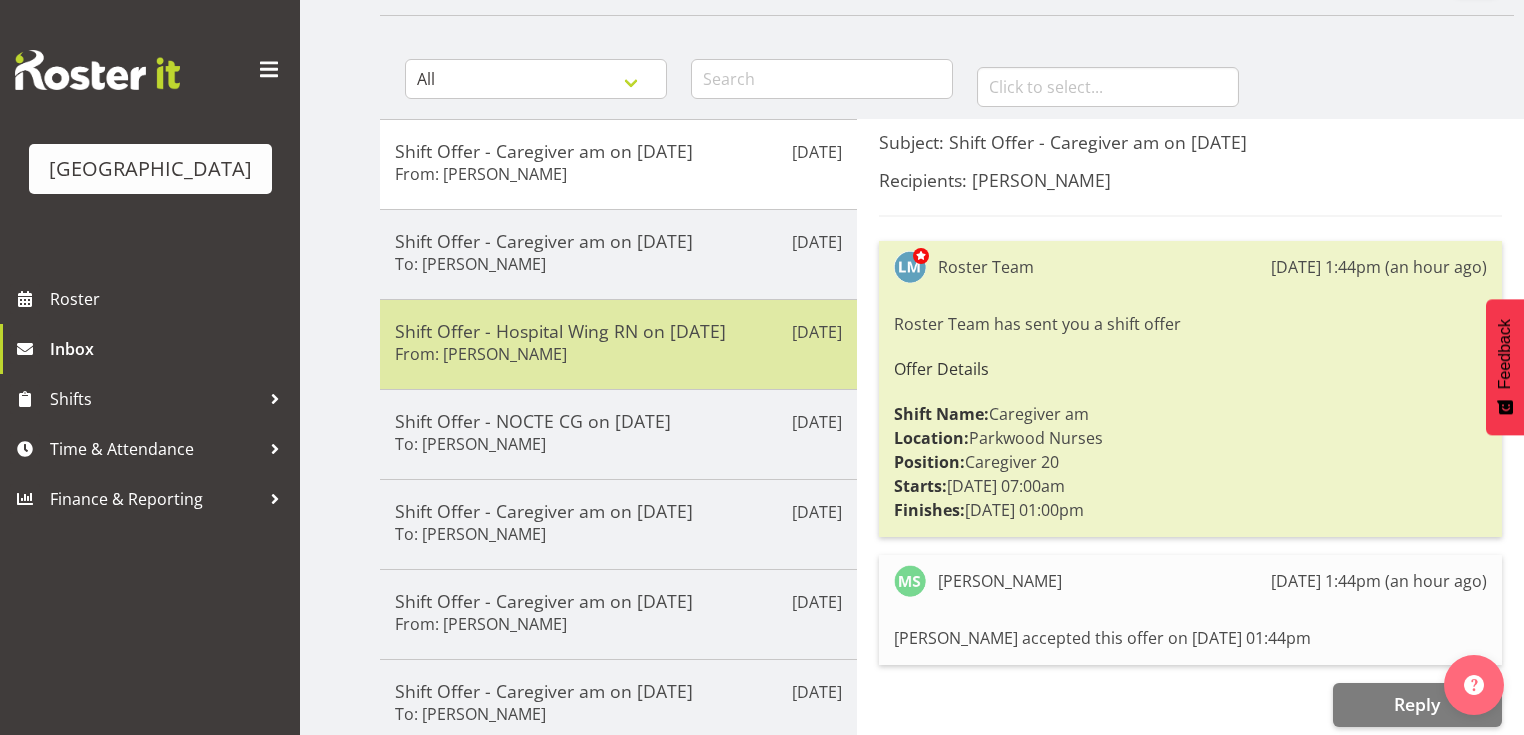 scroll, scrollTop: 160, scrollLeft: 0, axis: vertical 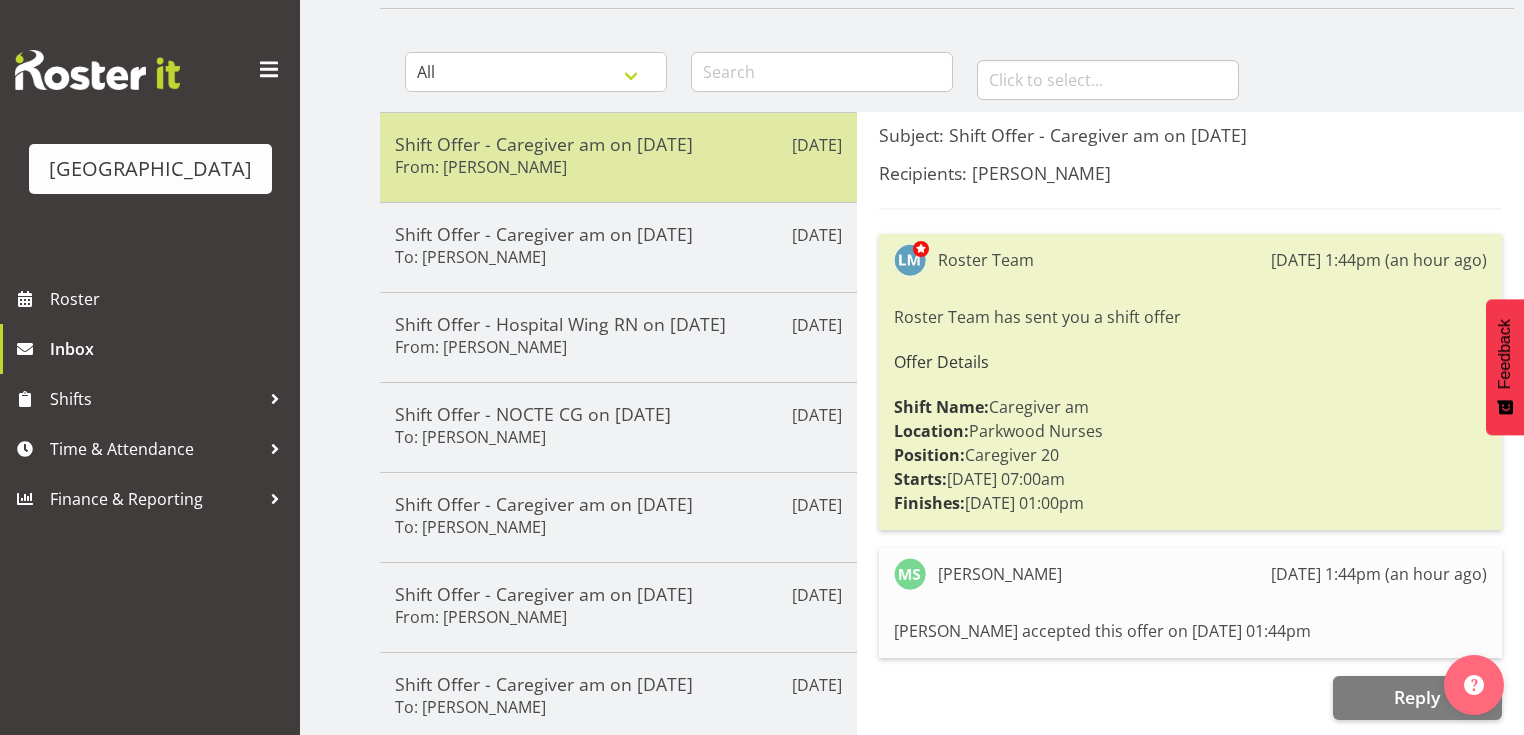 click on "Shift Offer - Caregiver am on [DATE]
From: [PERSON_NAME]" at bounding box center (618, 157) 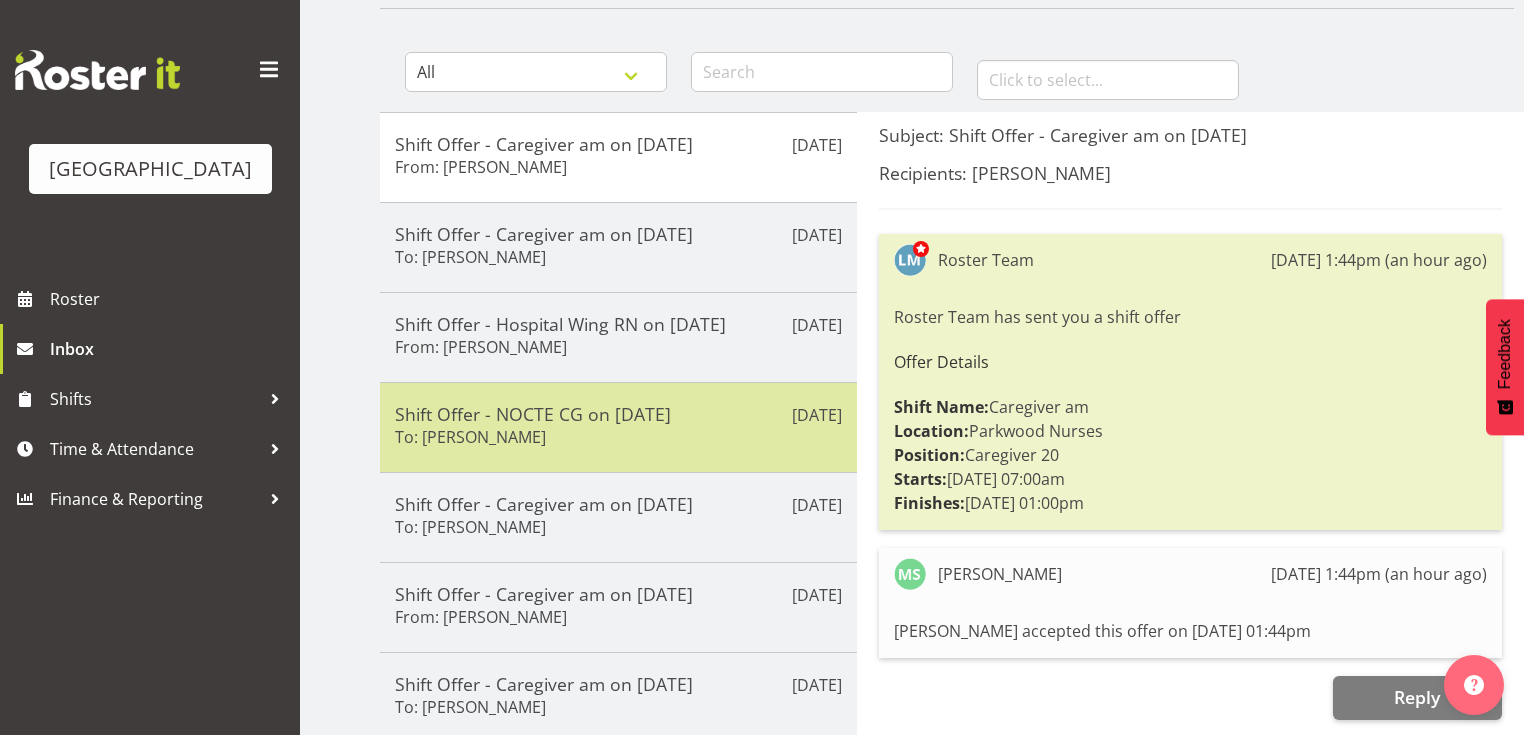 scroll, scrollTop: 400, scrollLeft: 0, axis: vertical 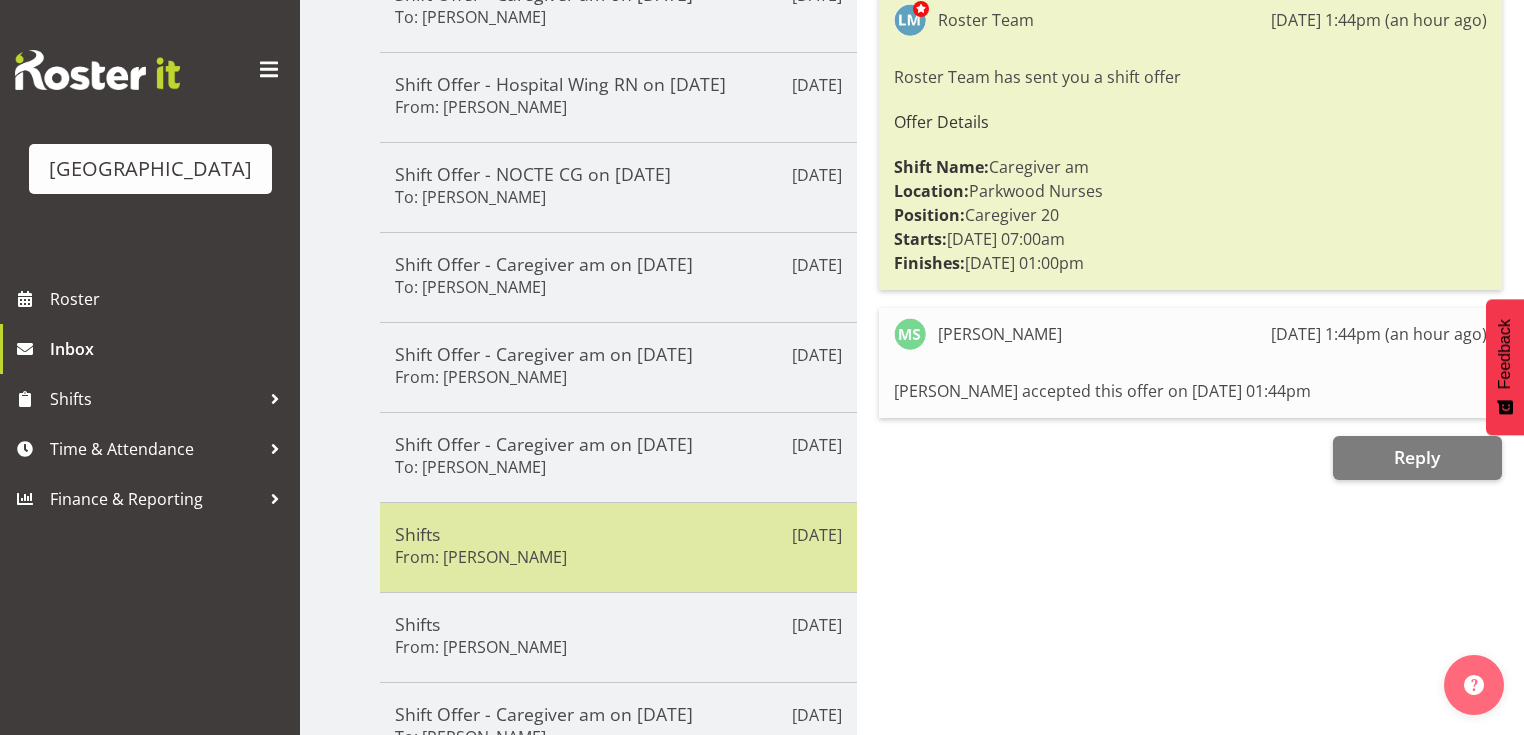 click on "Shifts" at bounding box center [618, 534] 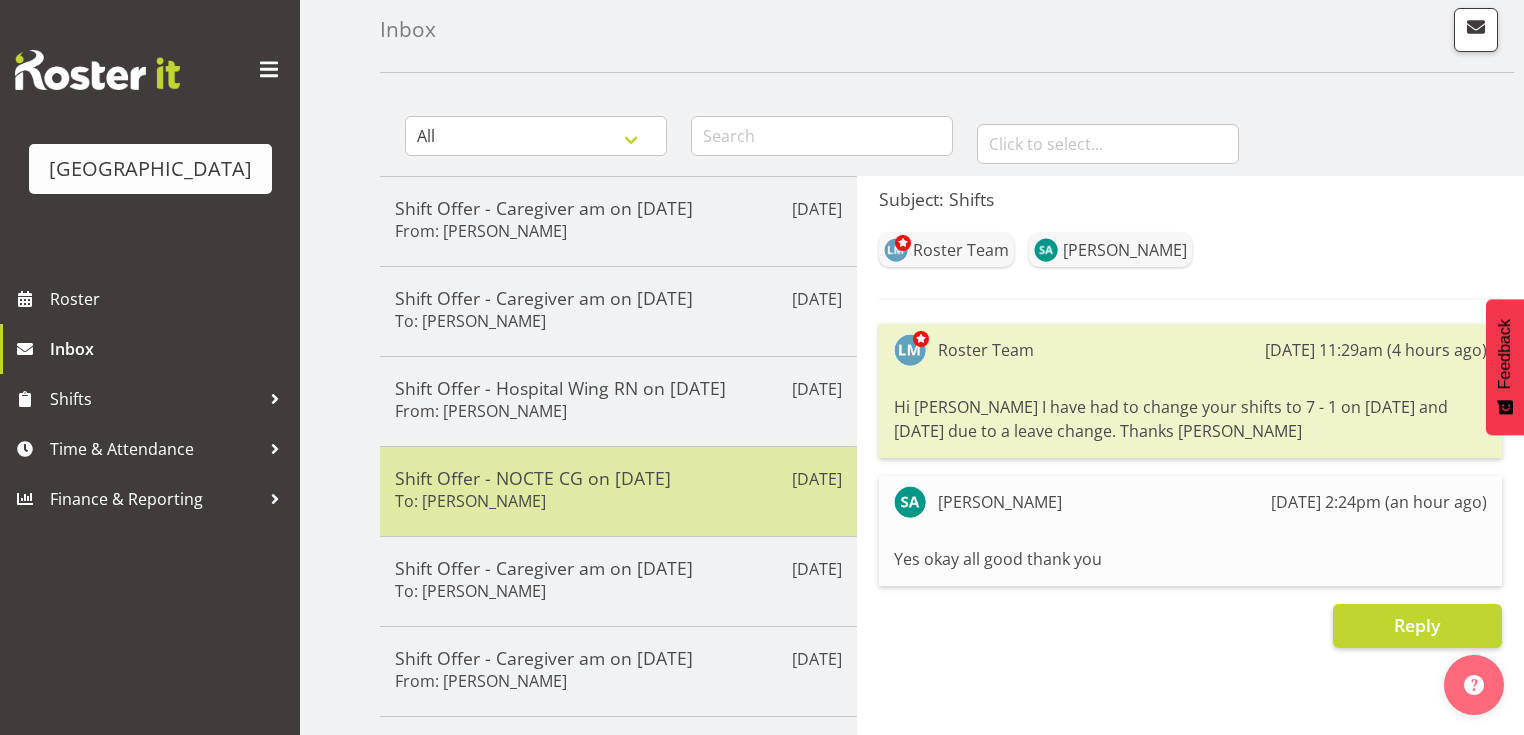 scroll, scrollTop: 0, scrollLeft: 0, axis: both 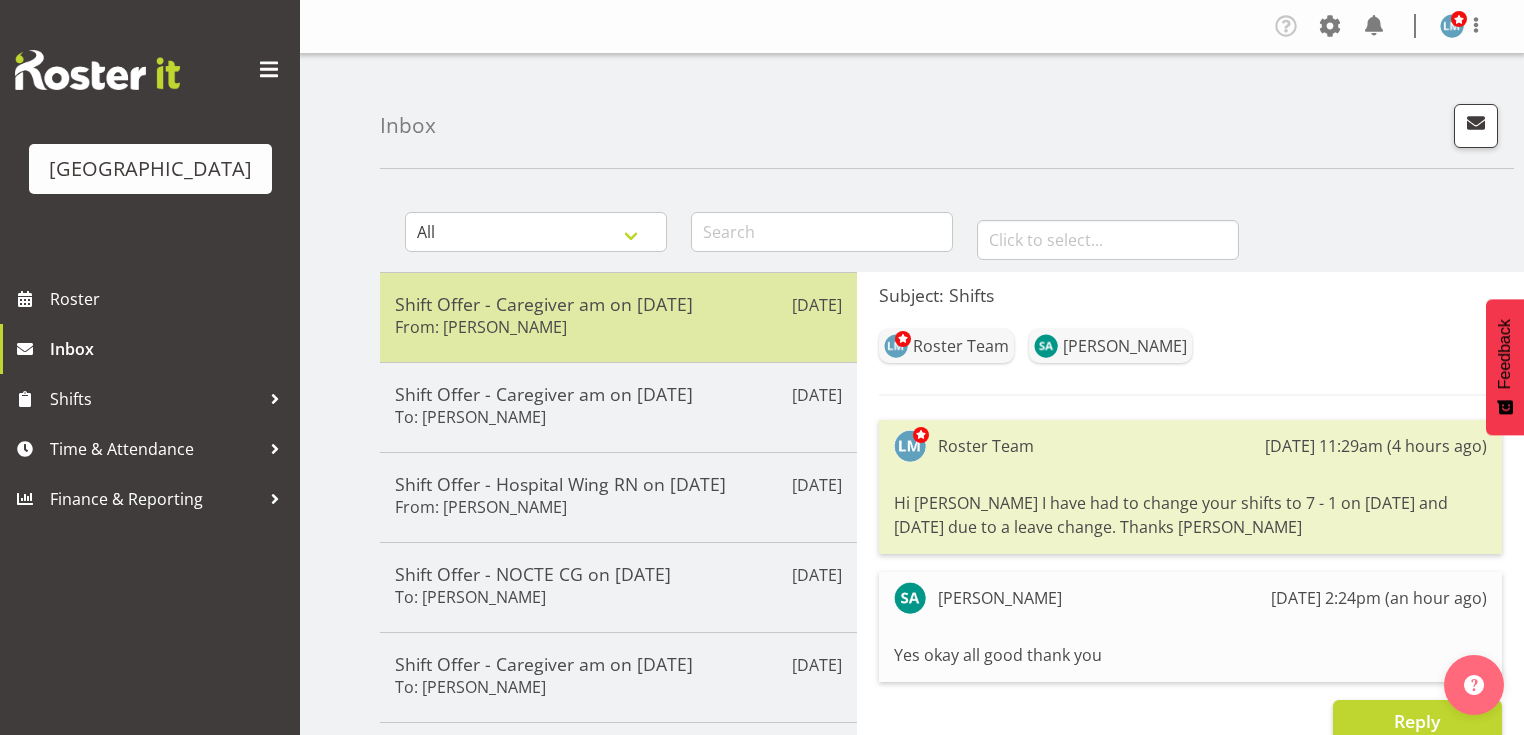 click on "Shift Offer - Caregiver am on 23/07/25
From: Mary Smith" at bounding box center [618, 317] 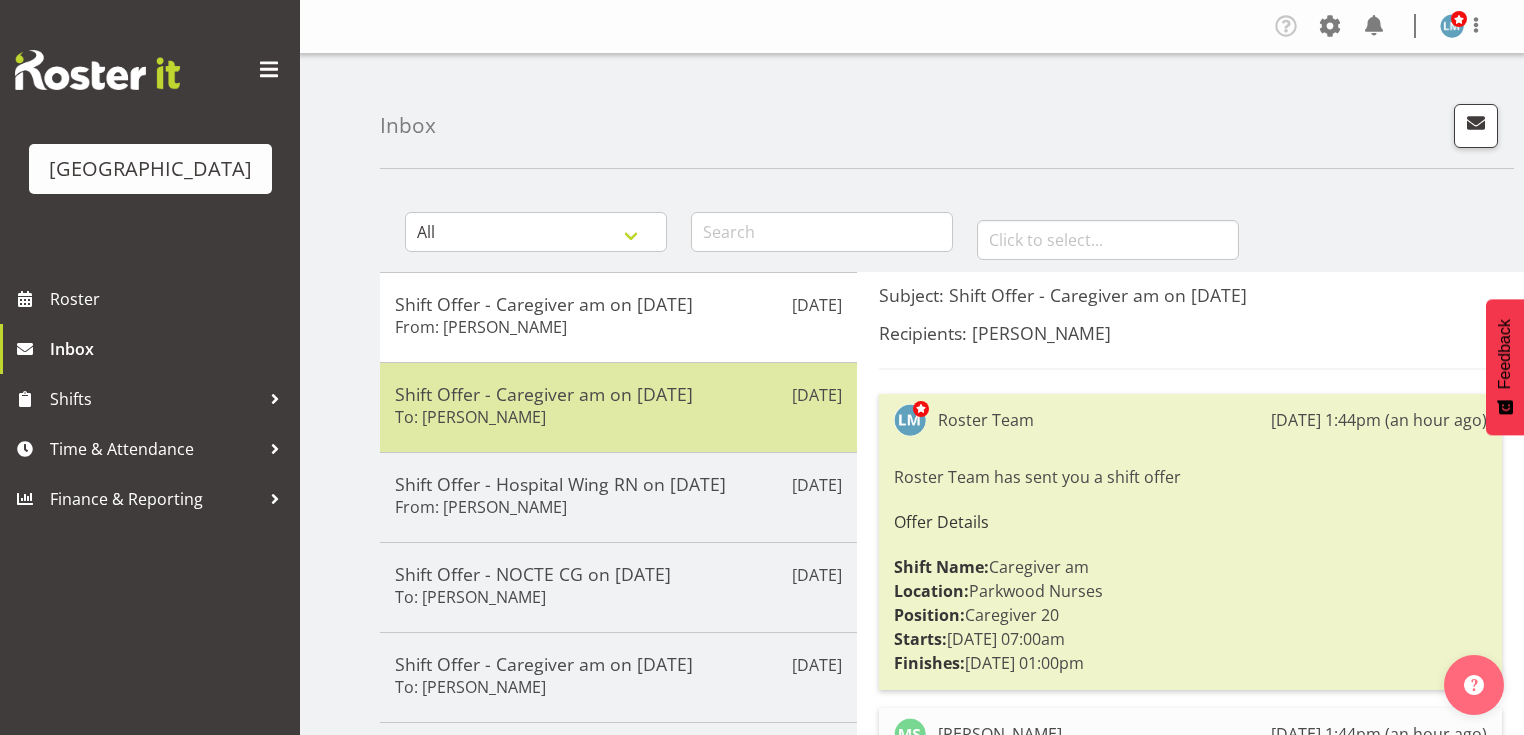scroll, scrollTop: 160, scrollLeft: 0, axis: vertical 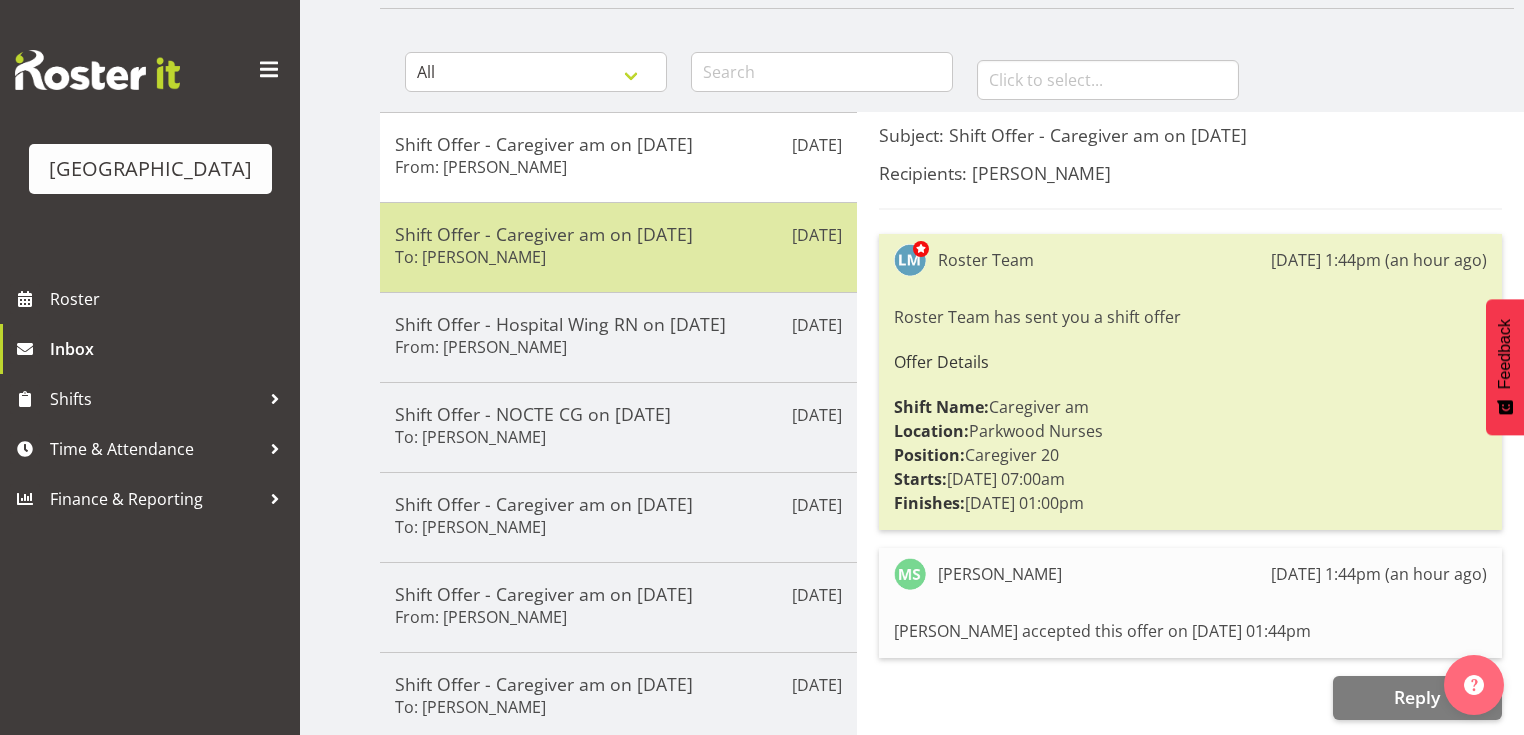 click on "Shift Offer - Caregiver am on 23/07/25
To: Jan Hill" at bounding box center (618, 247) 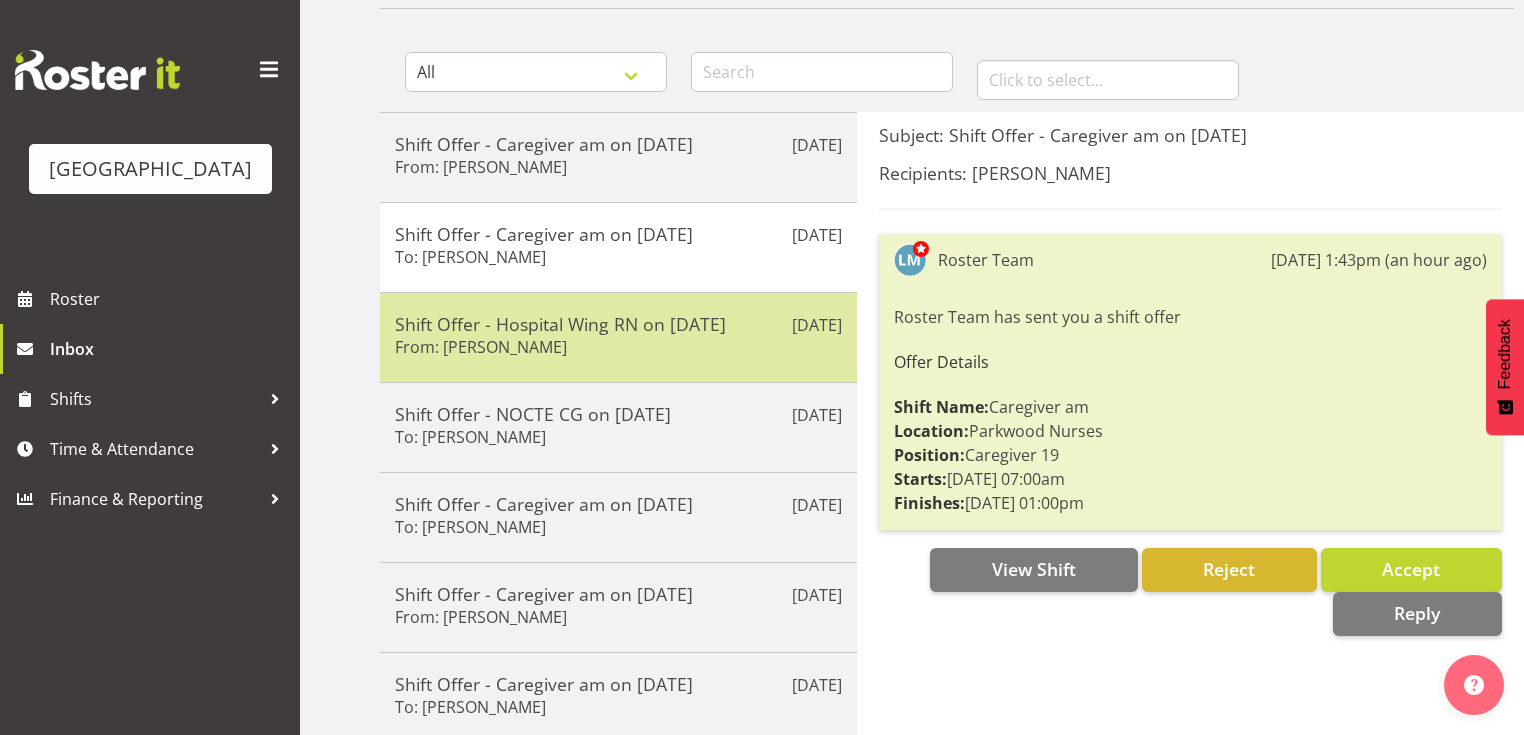 click on "Jul 10th
Shift Offer - Hospital Wing RN on 24/07/25
From: Linda Shearman" at bounding box center (618, 337) 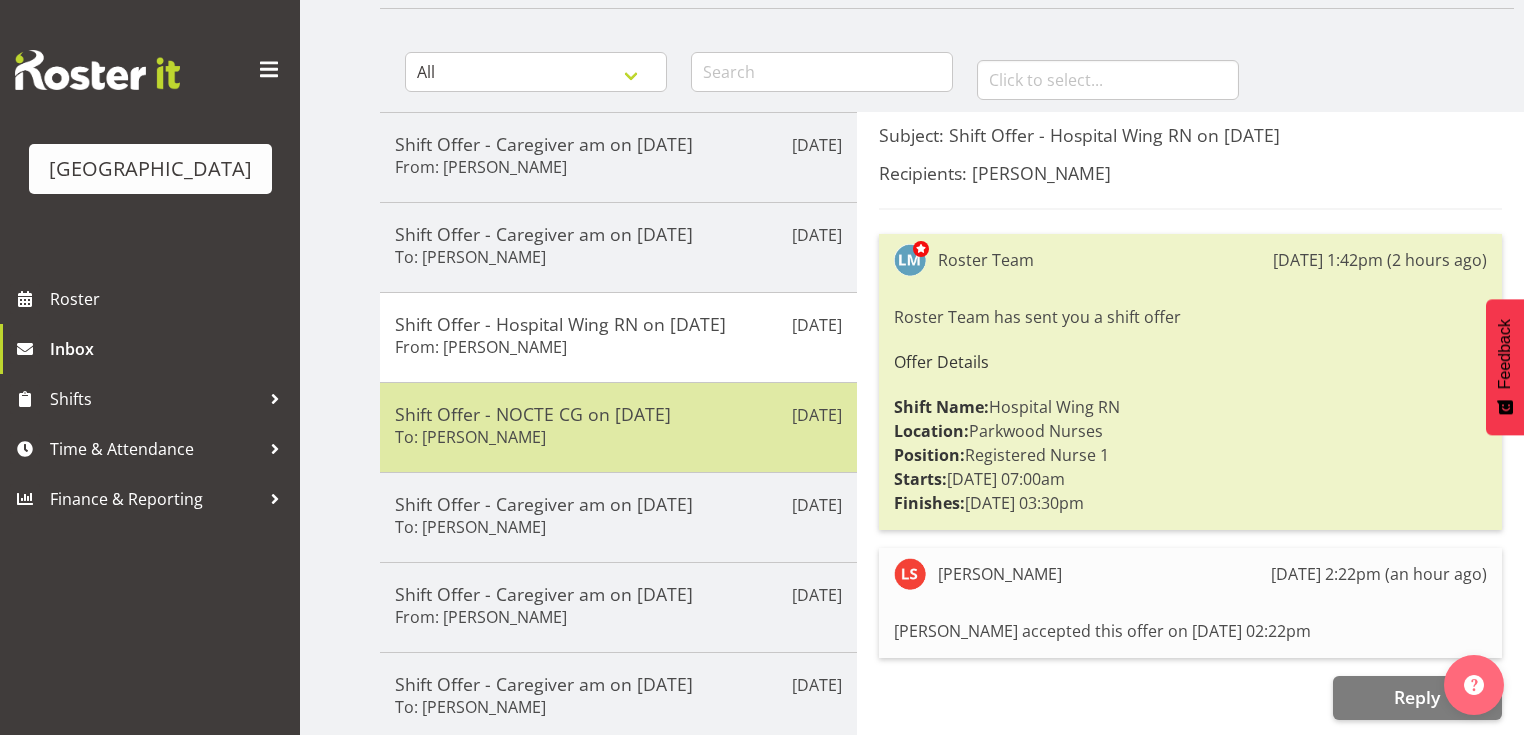 click on "Shift Offer - NOCTE CG on 18/07/25
To: Shiena Murakami" at bounding box center [618, 427] 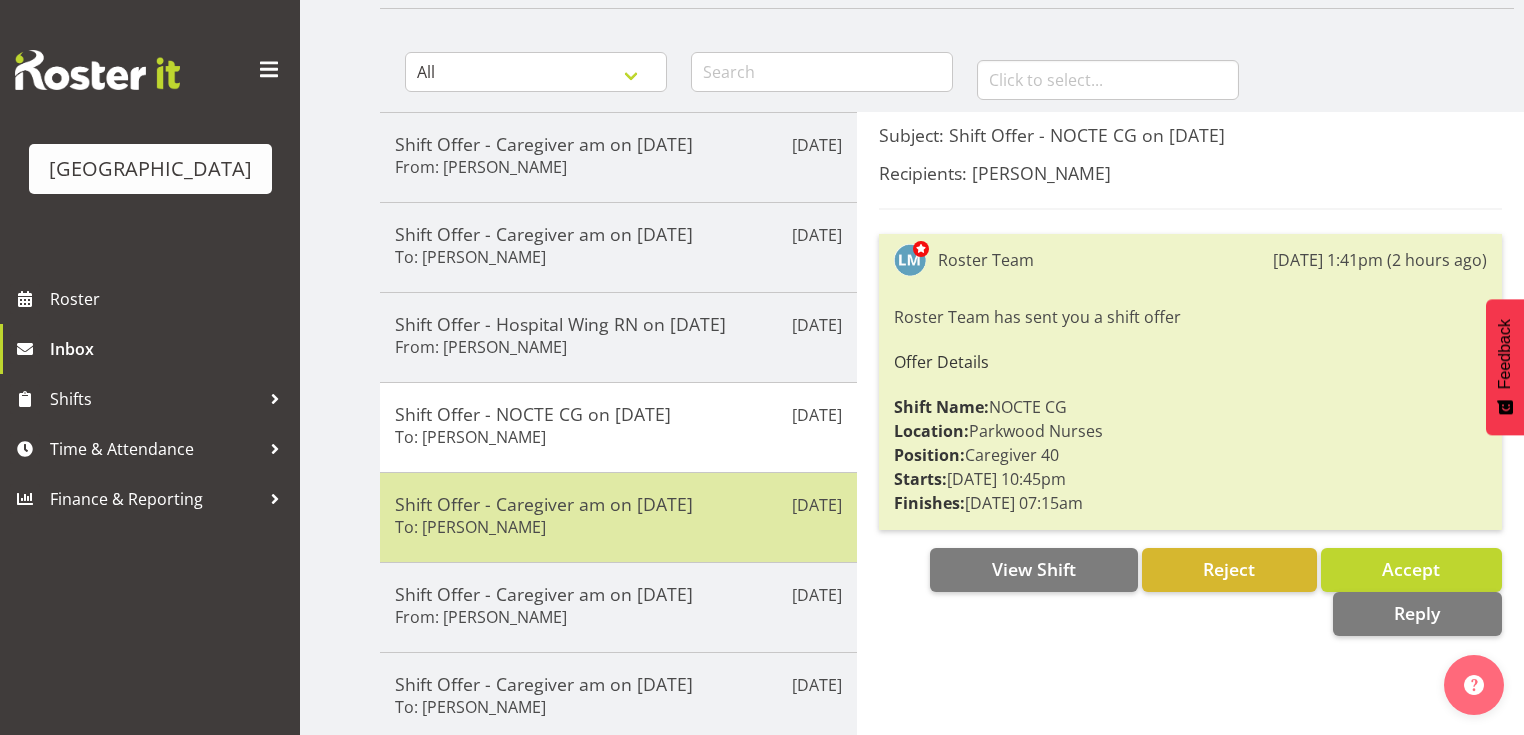 click on "Shift Offer - Caregiver am on 11/07/25
To: Caitlin Huria" at bounding box center [618, 517] 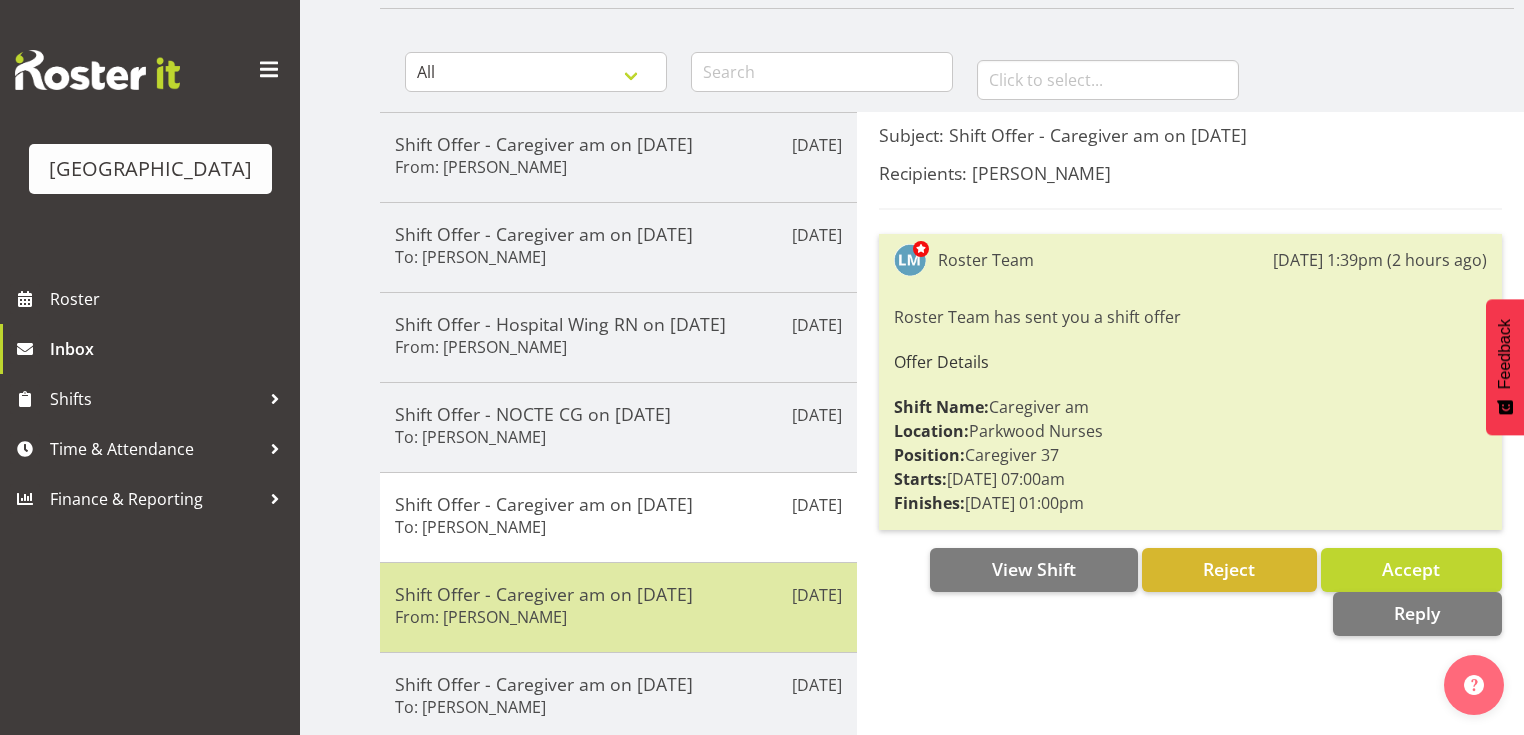 click on "Shift Offer - Caregiver am on 11/07/25" at bounding box center (618, 594) 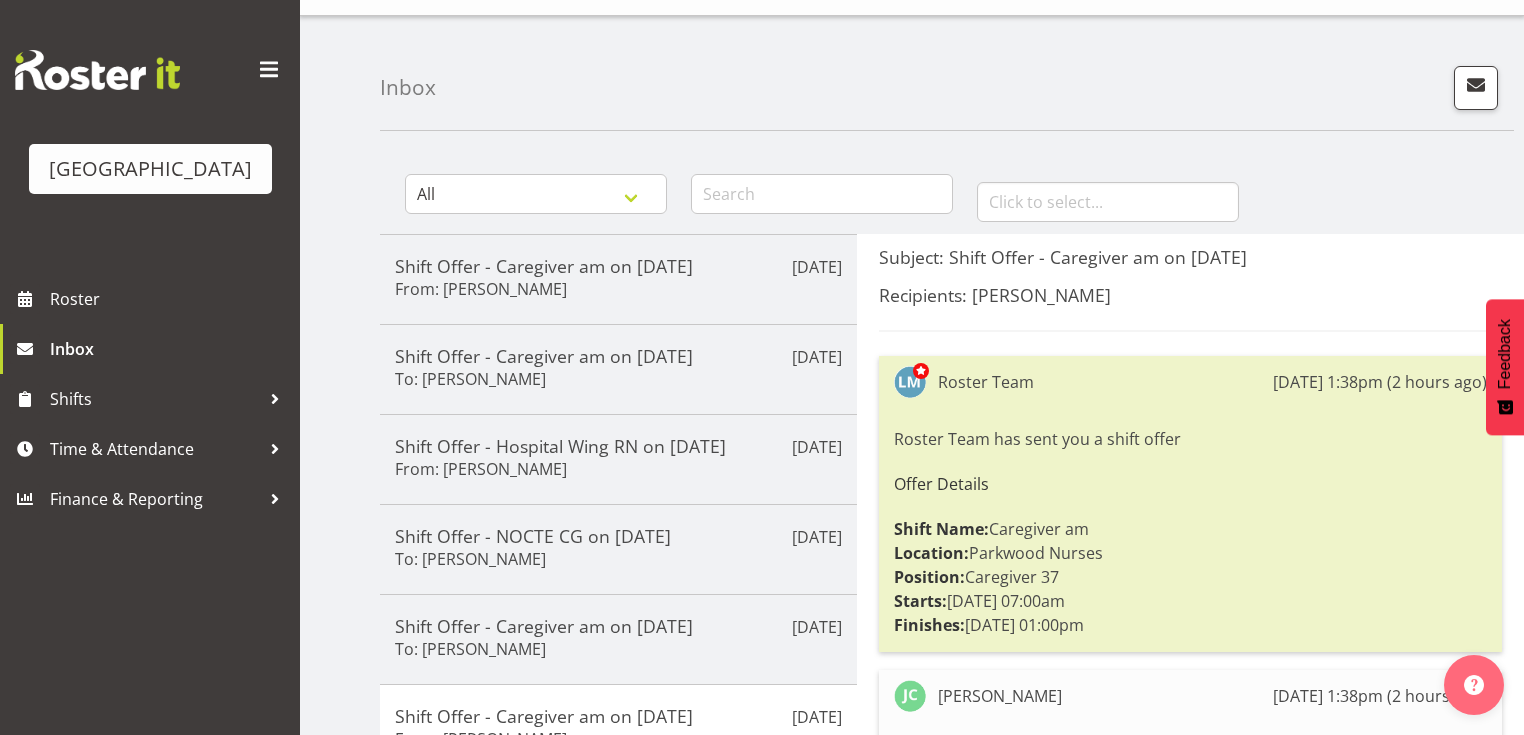 scroll, scrollTop: 0, scrollLeft: 0, axis: both 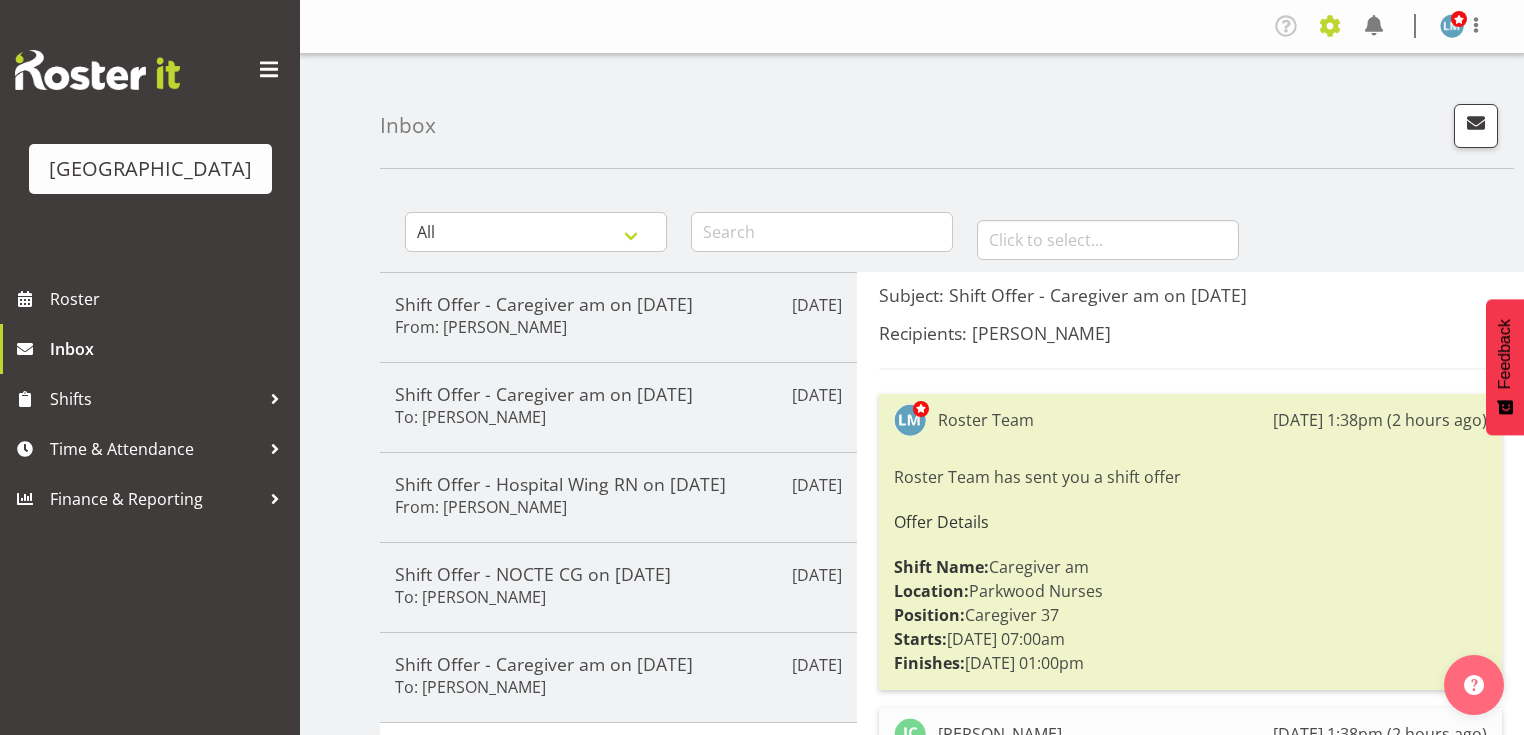 click at bounding box center [1330, 26] 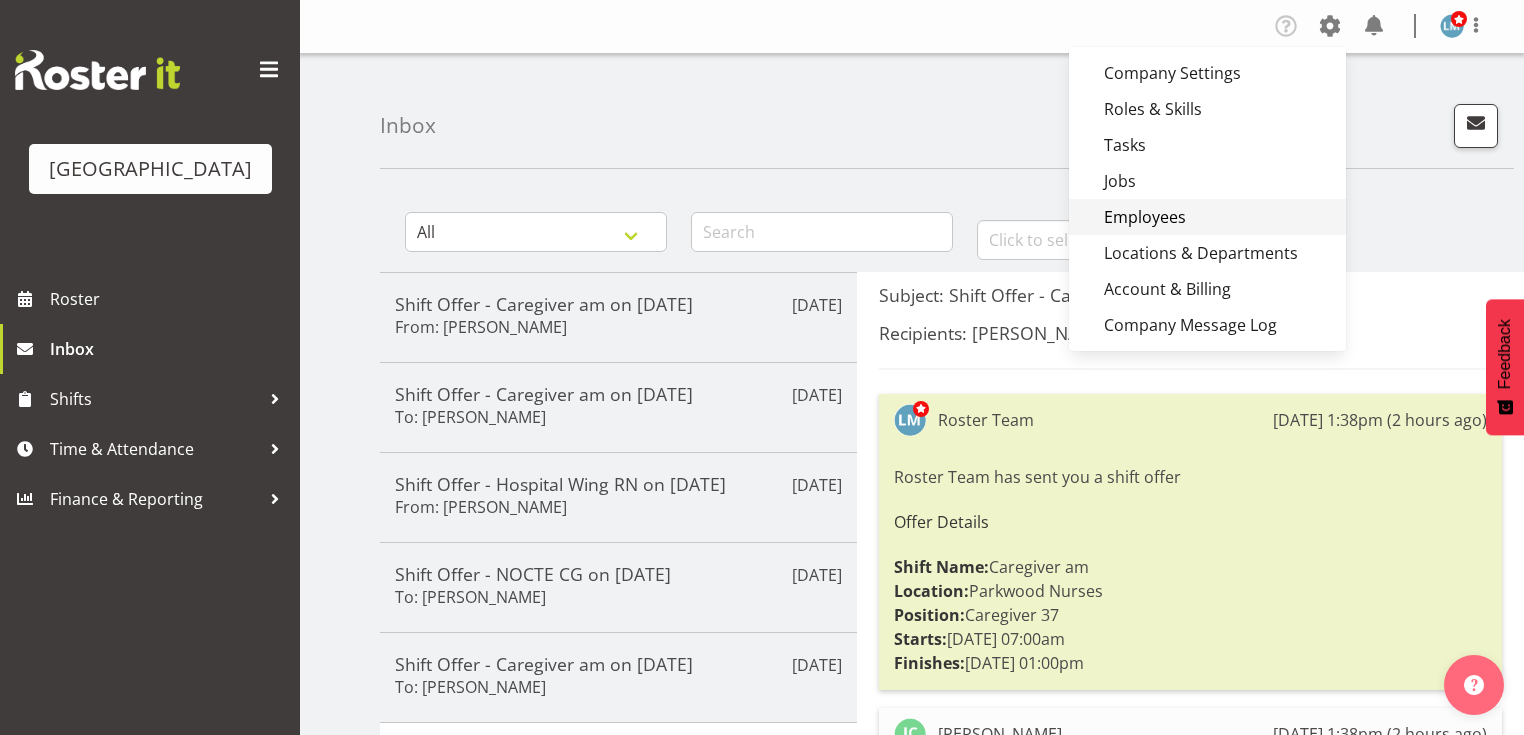 click on "Employees" at bounding box center (1207, 217) 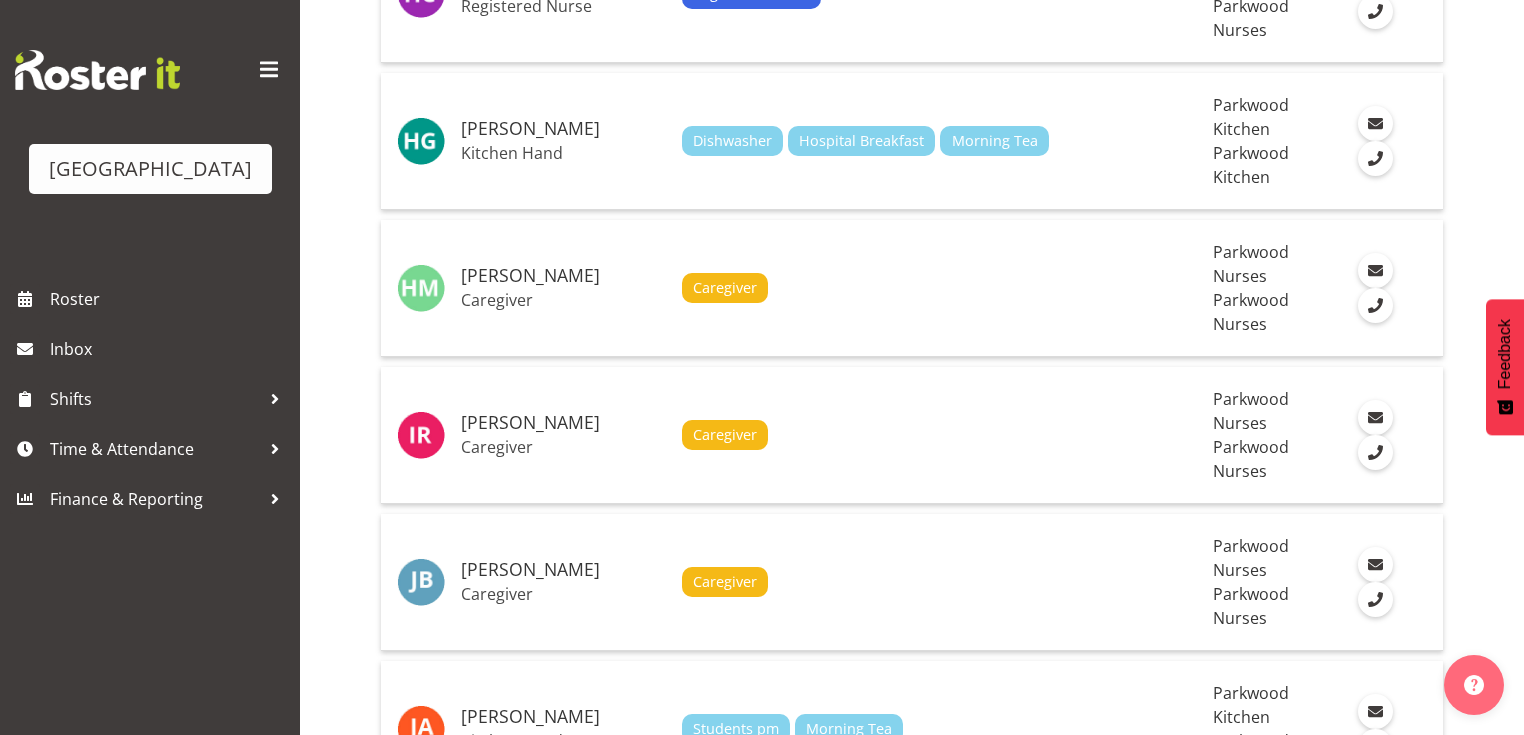 scroll, scrollTop: 5680, scrollLeft: 0, axis: vertical 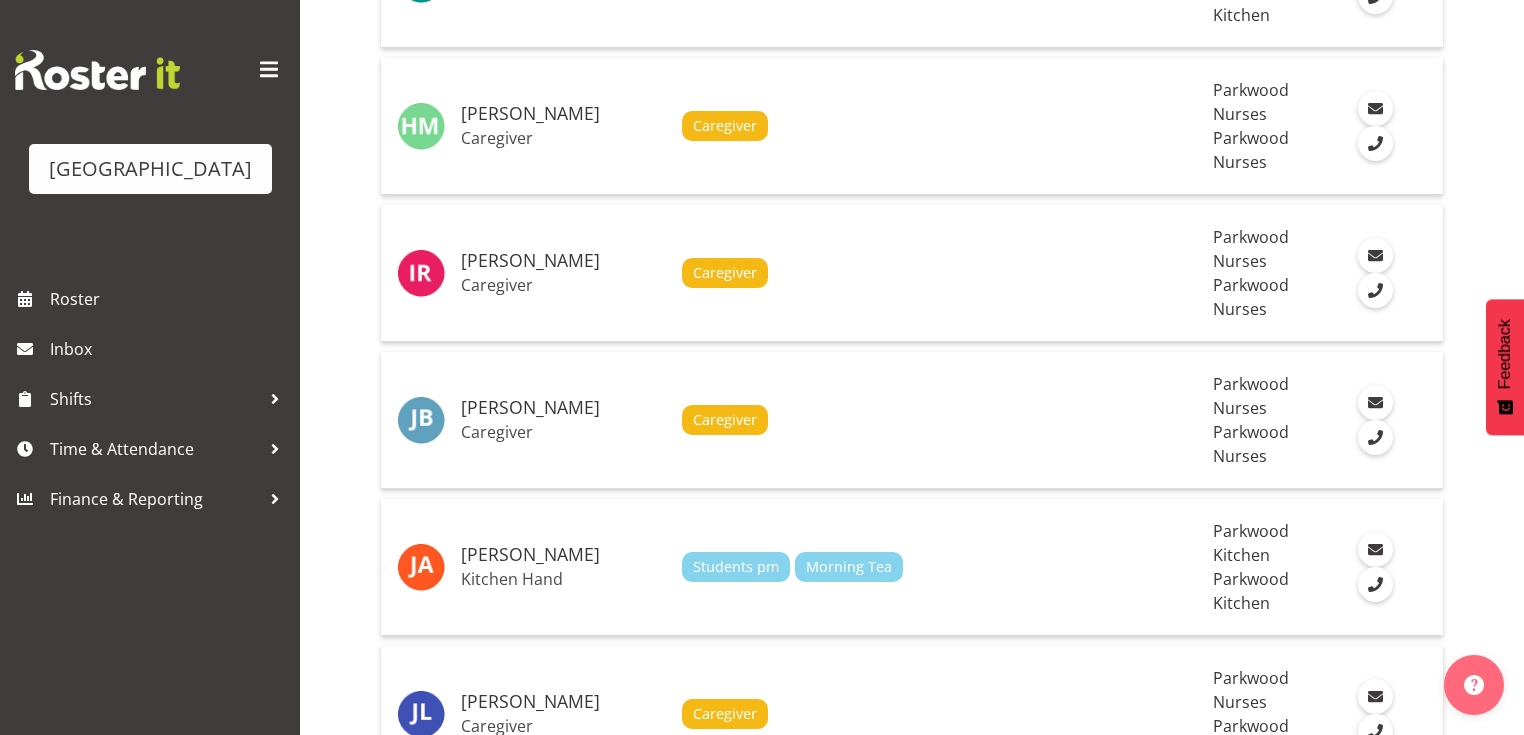 click on "[PERSON_NAME]" at bounding box center (563, 1584) 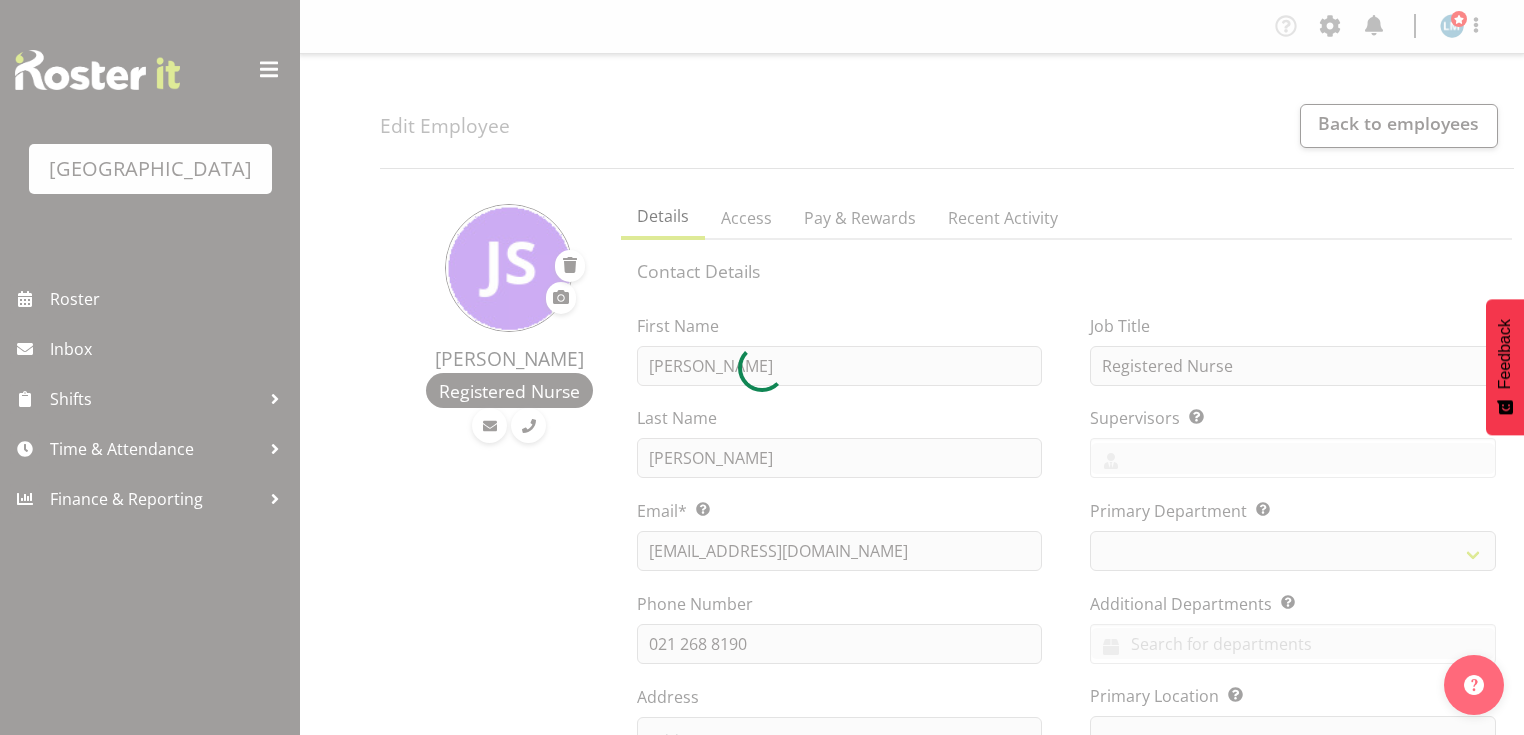 scroll, scrollTop: 0, scrollLeft: 0, axis: both 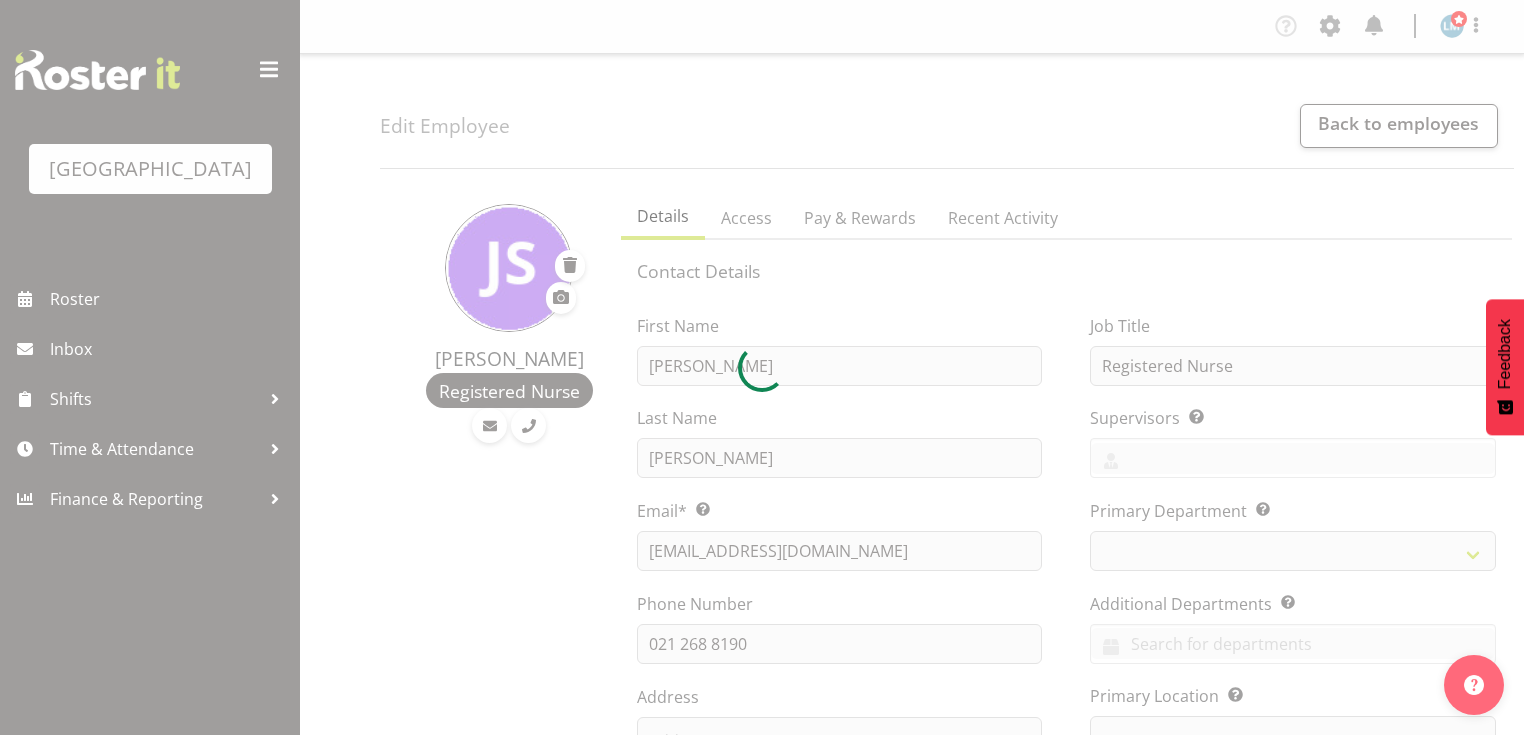 select on "102" 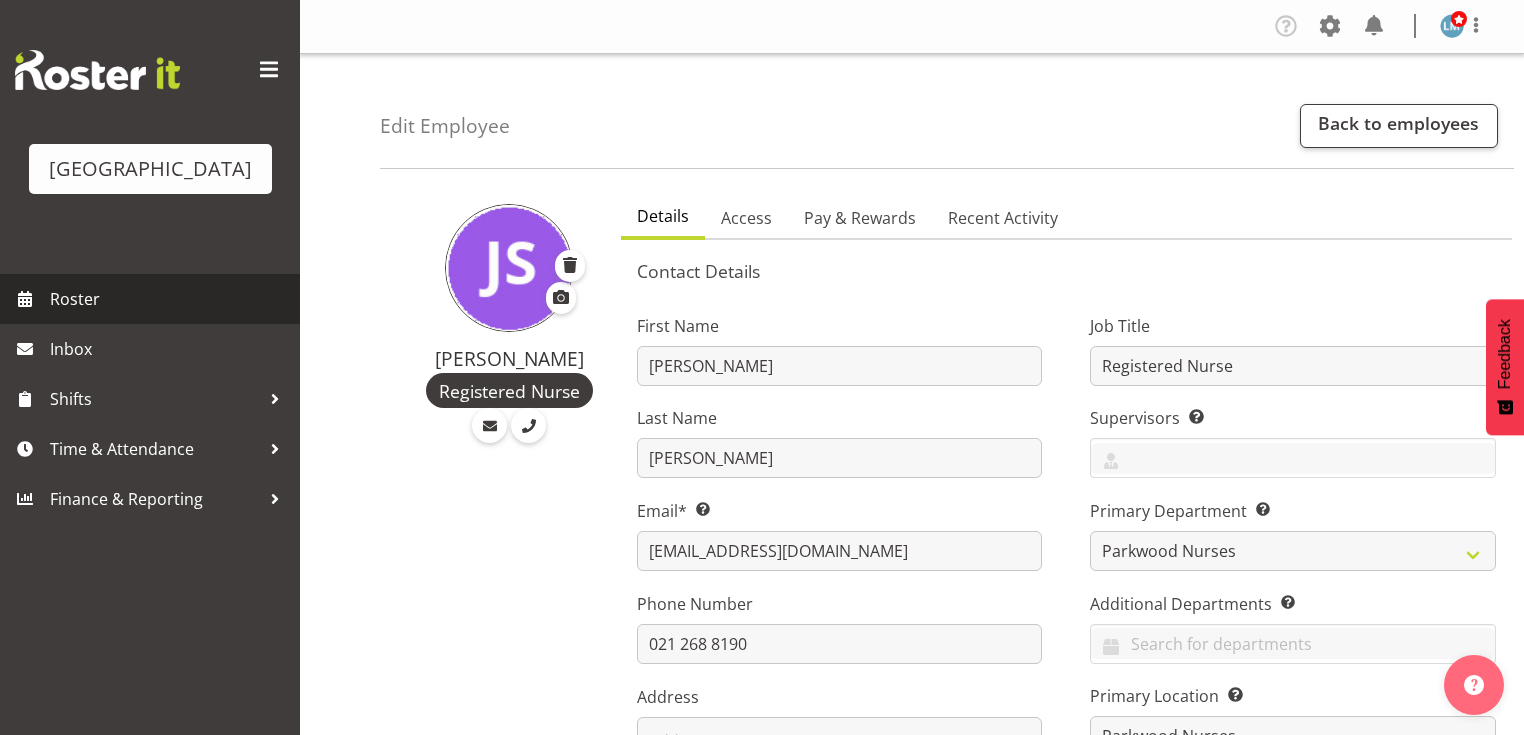 click on "Roster" at bounding box center (170, 299) 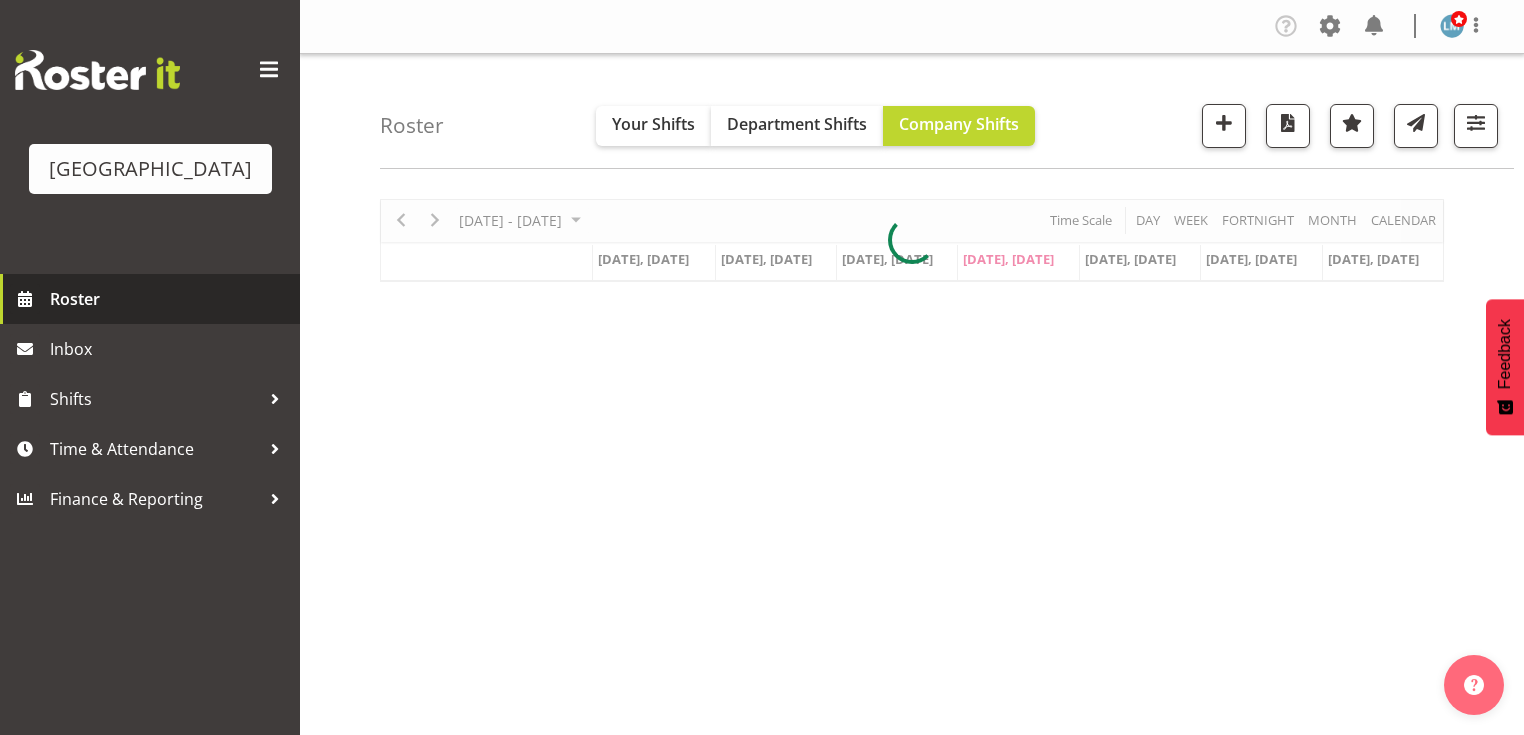 scroll, scrollTop: 0, scrollLeft: 0, axis: both 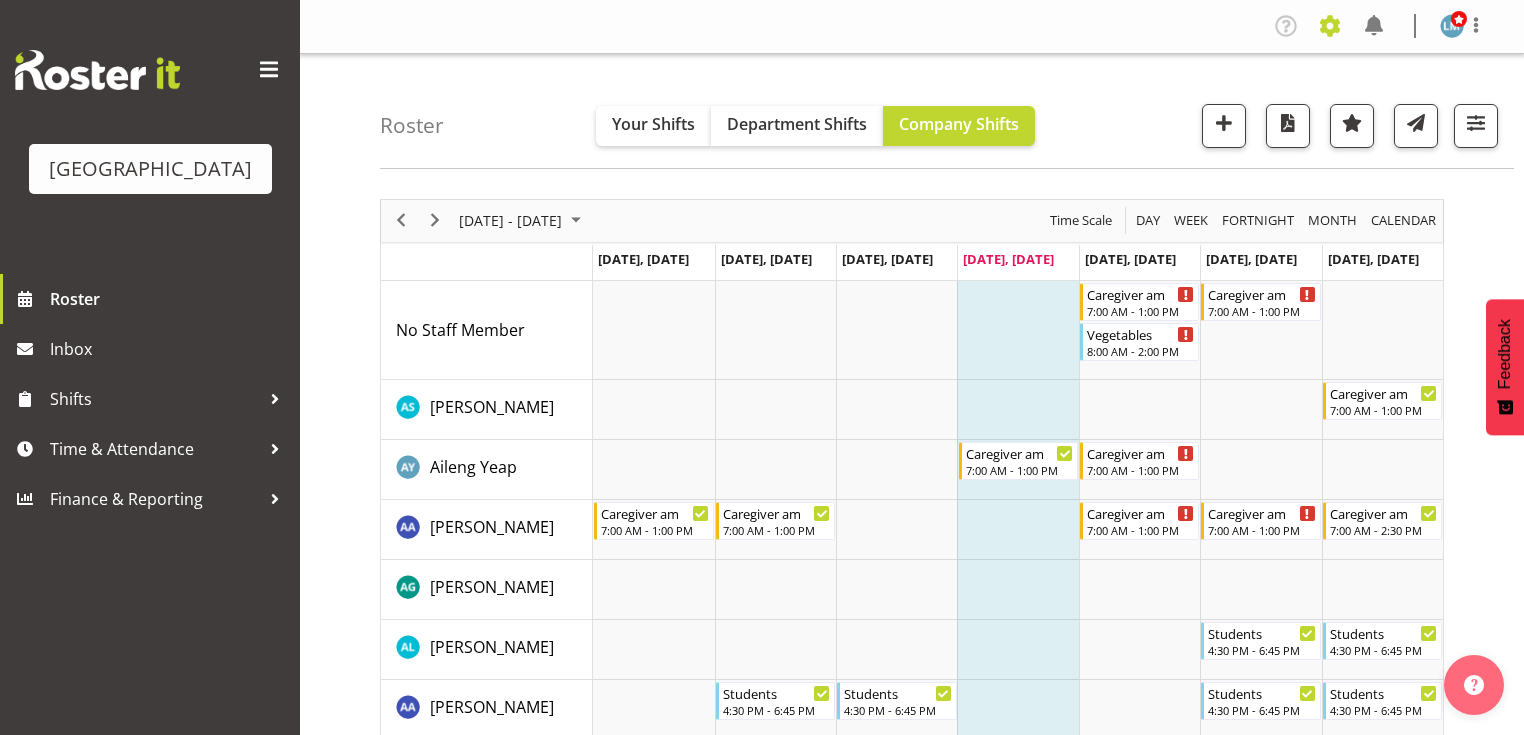 click at bounding box center (1330, 26) 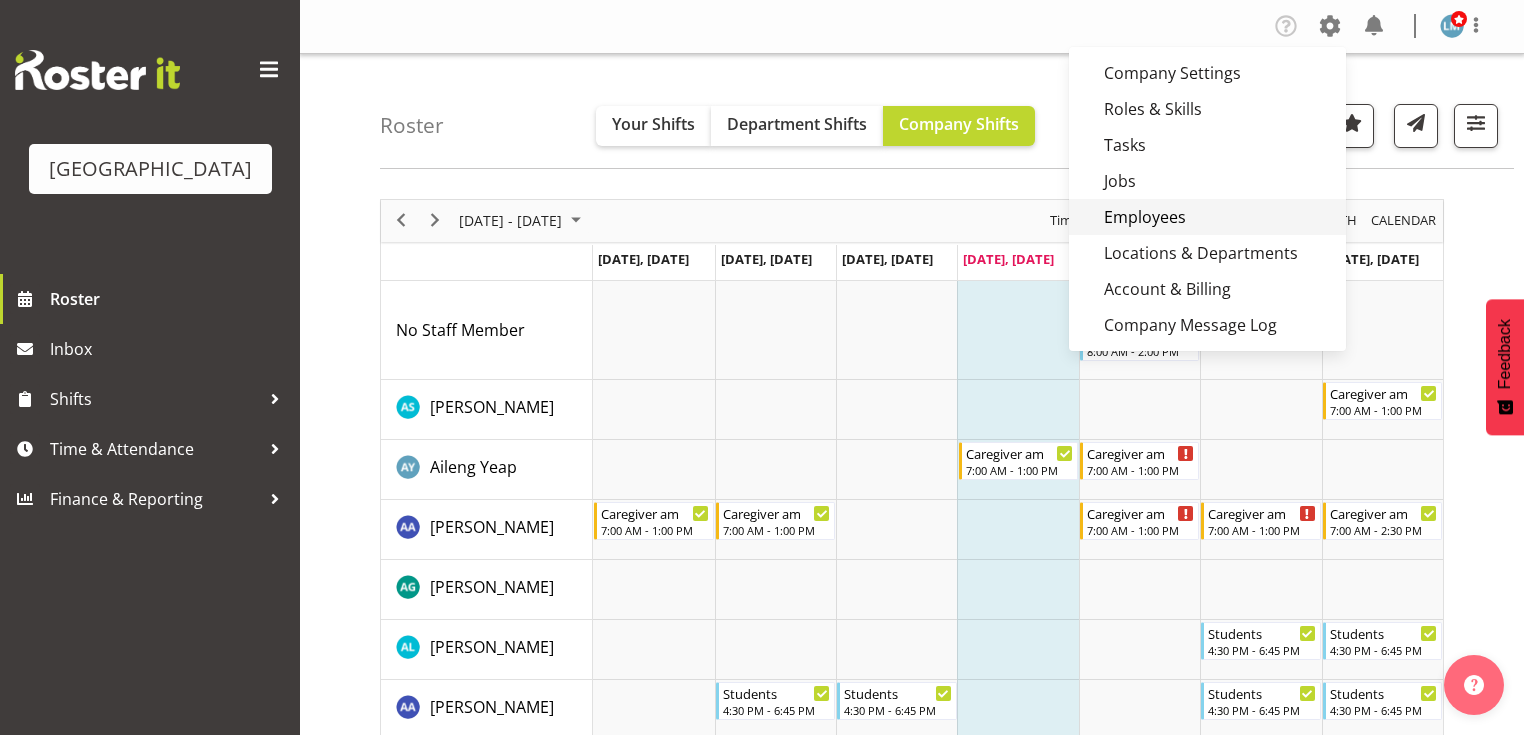 click on "Employees" at bounding box center [1207, 217] 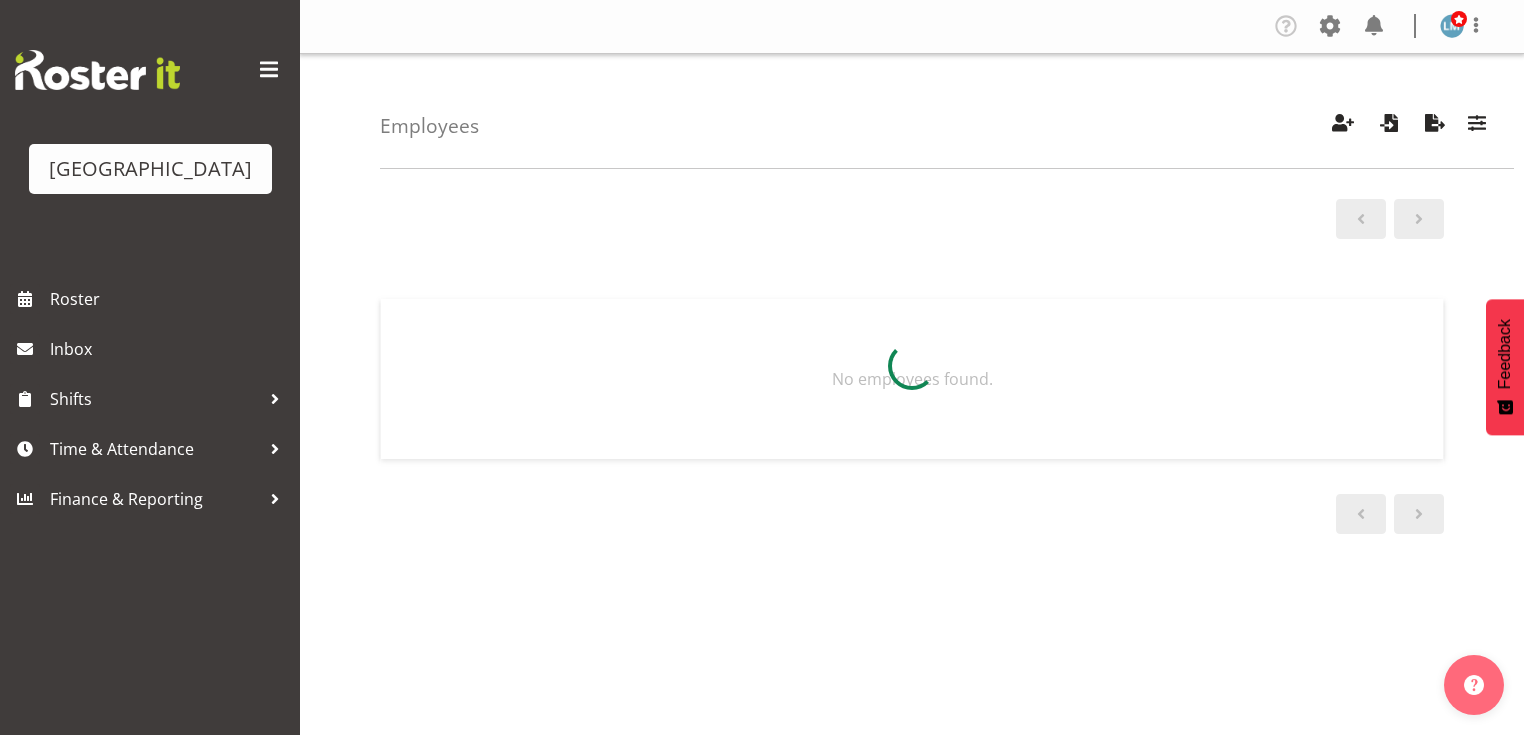 scroll, scrollTop: 0, scrollLeft: 0, axis: both 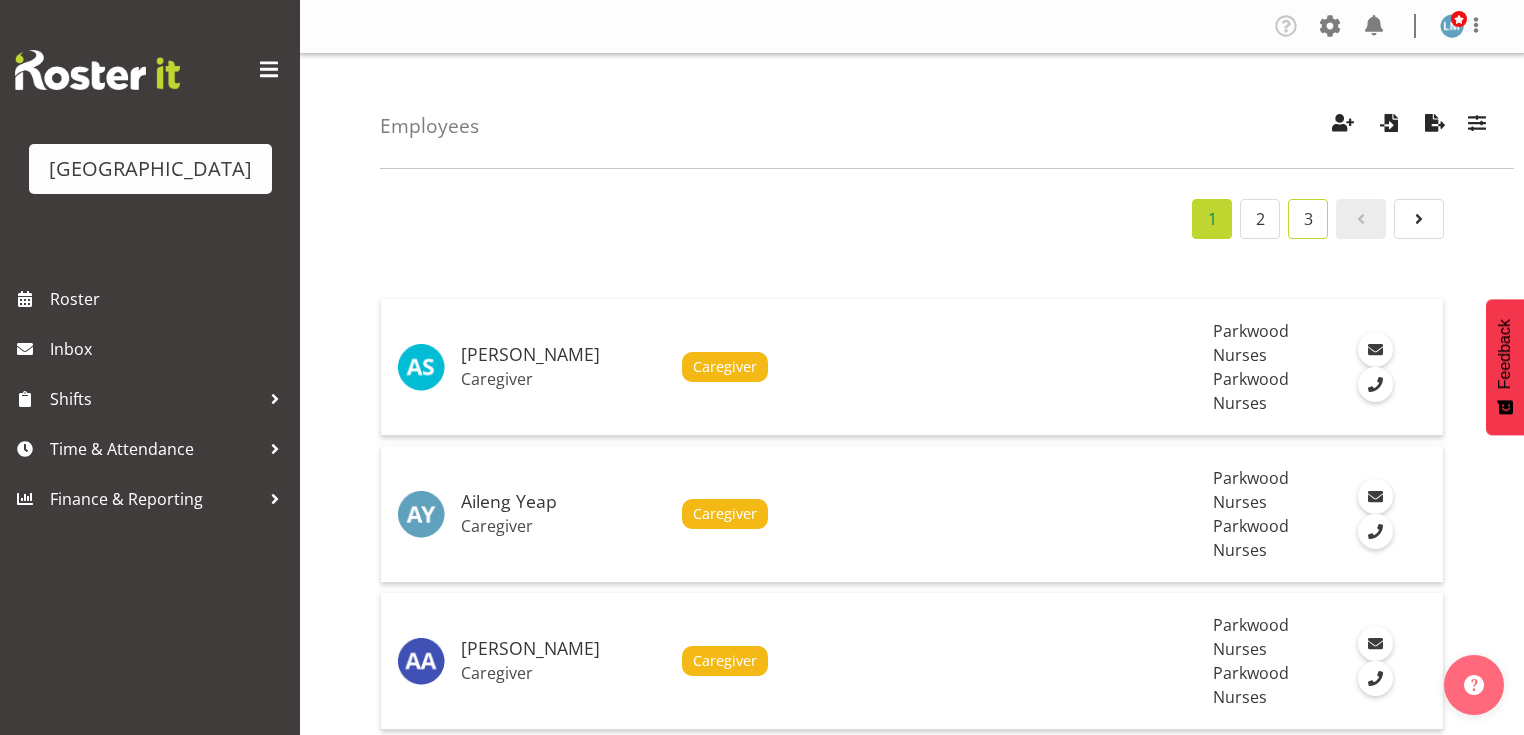 click on "3" at bounding box center (1308, 219) 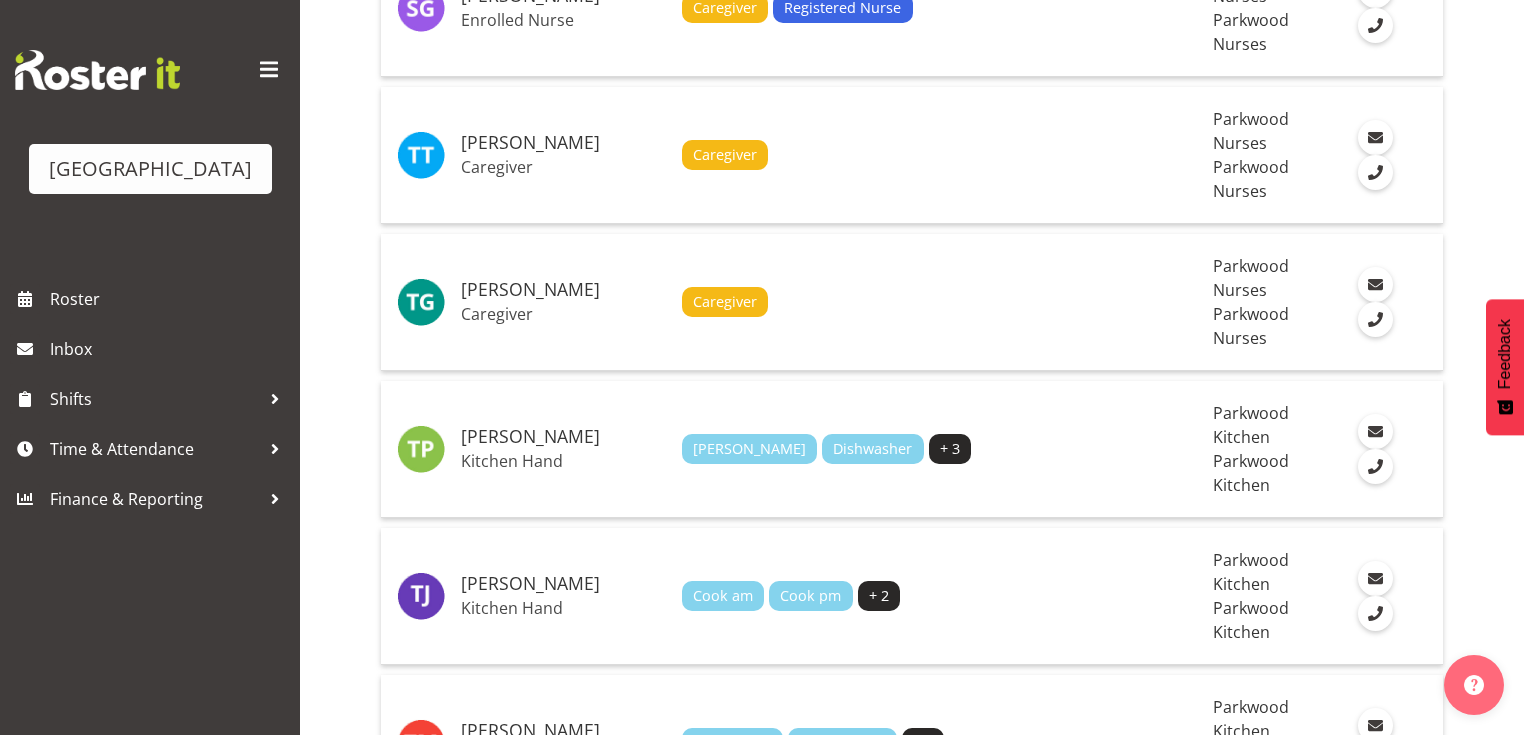 scroll, scrollTop: 1129, scrollLeft: 0, axis: vertical 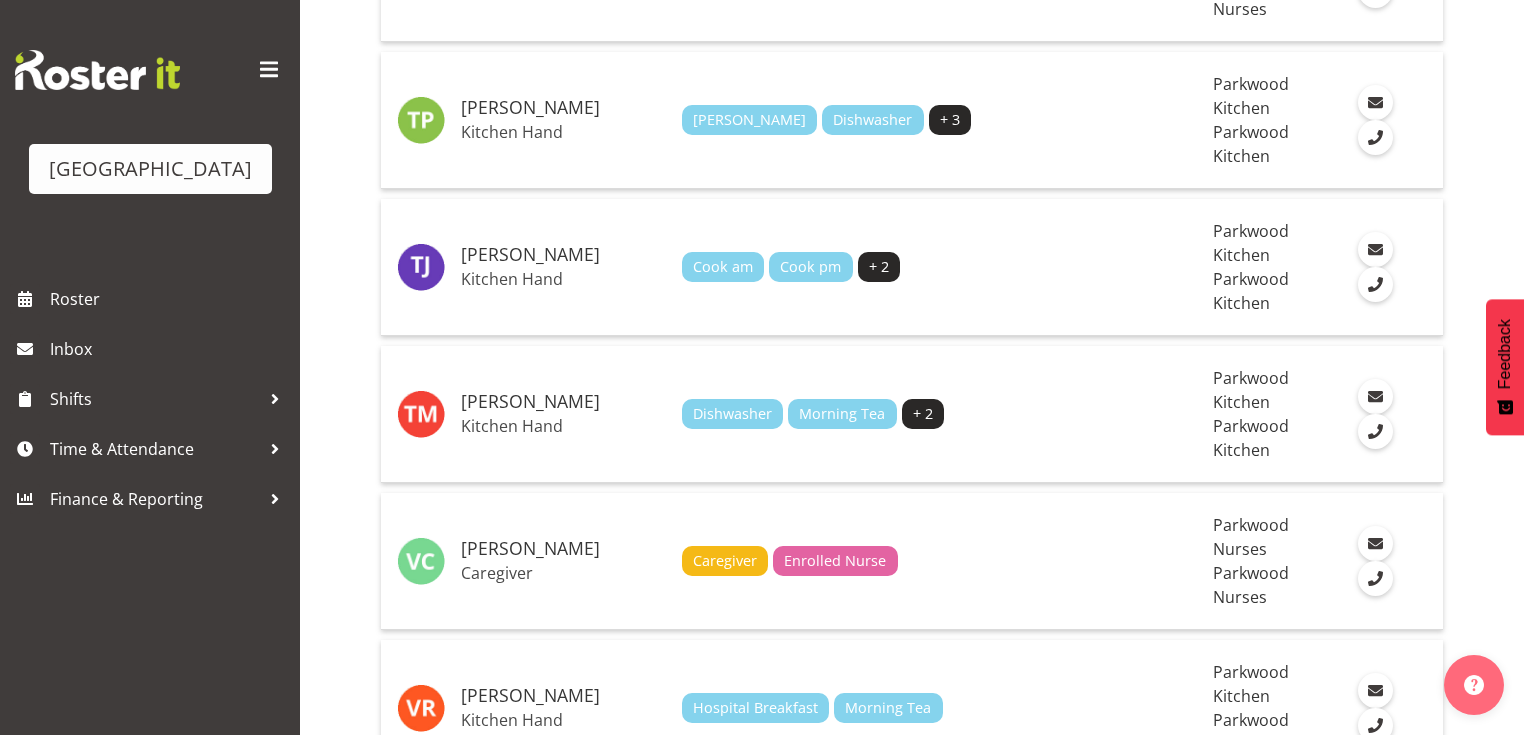 click on "[PERSON_NAME]" at bounding box center (563, 1137) 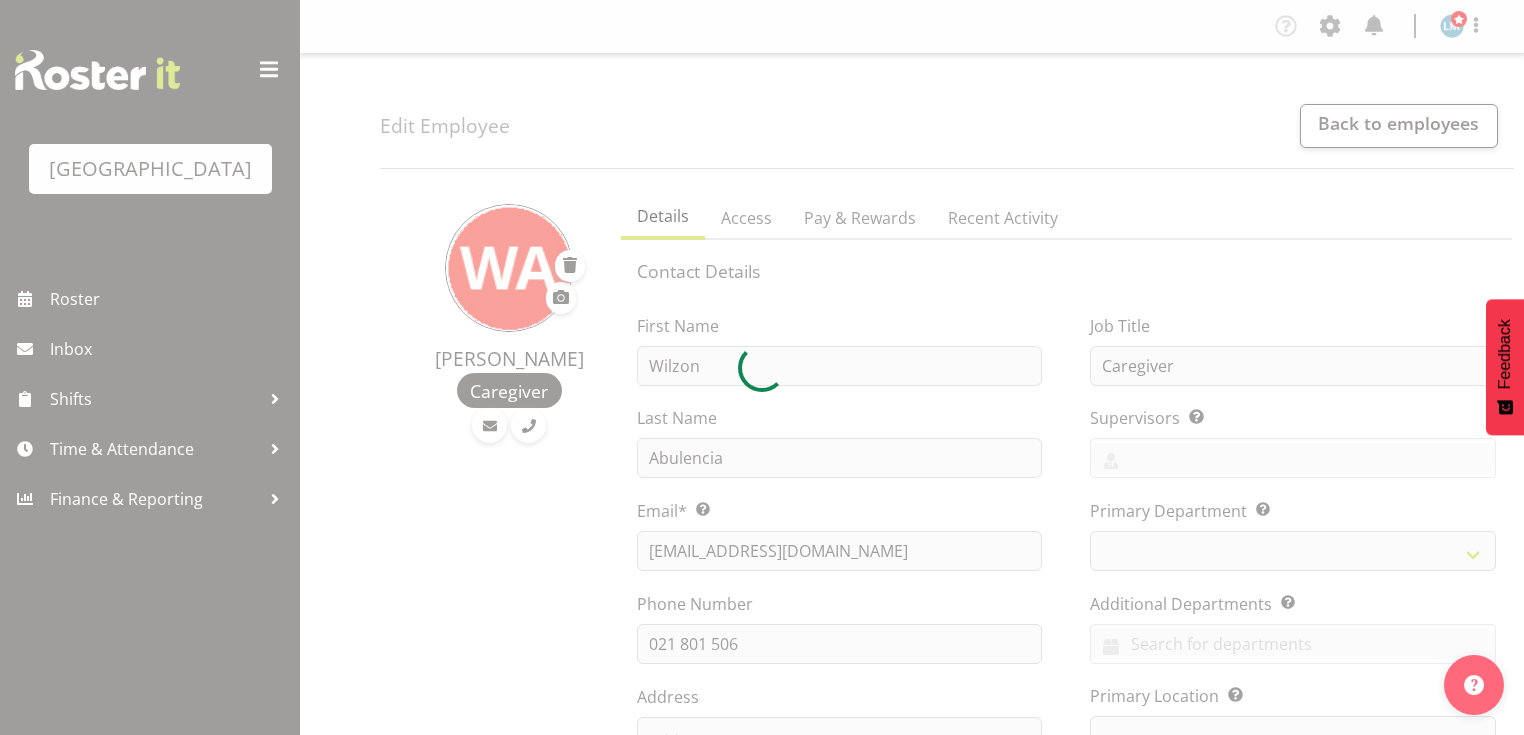 scroll, scrollTop: 0, scrollLeft: 0, axis: both 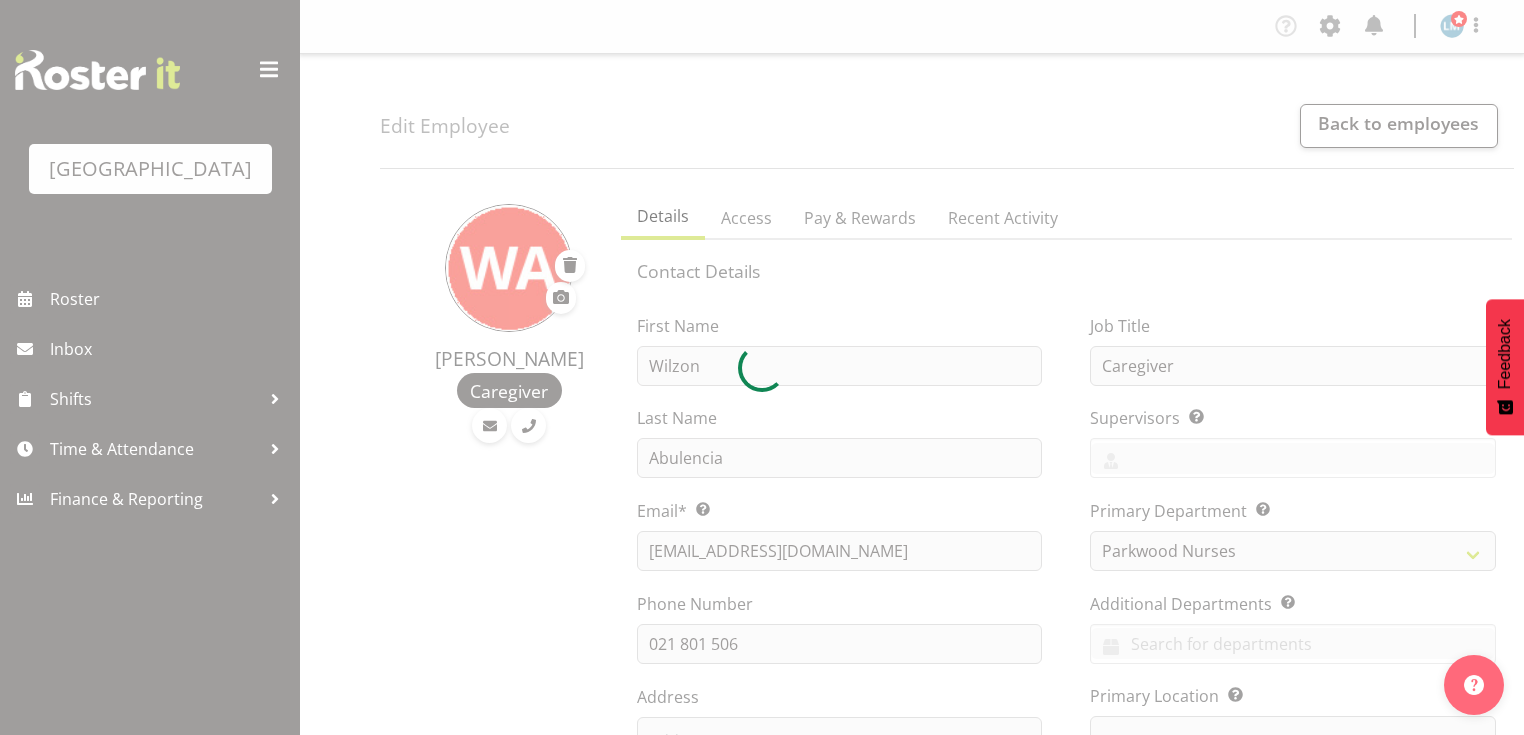 select on "104" 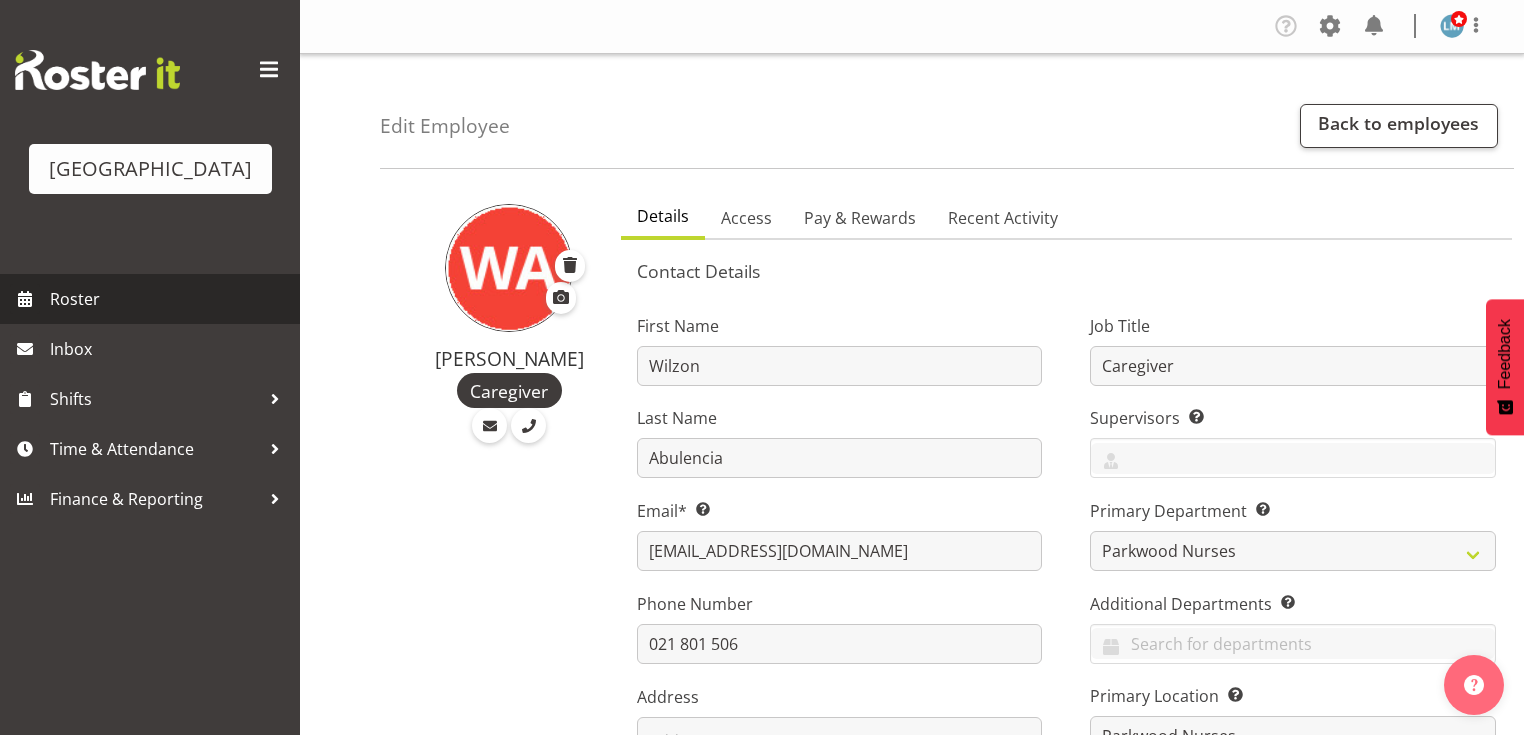 click on "Roster" at bounding box center (170, 299) 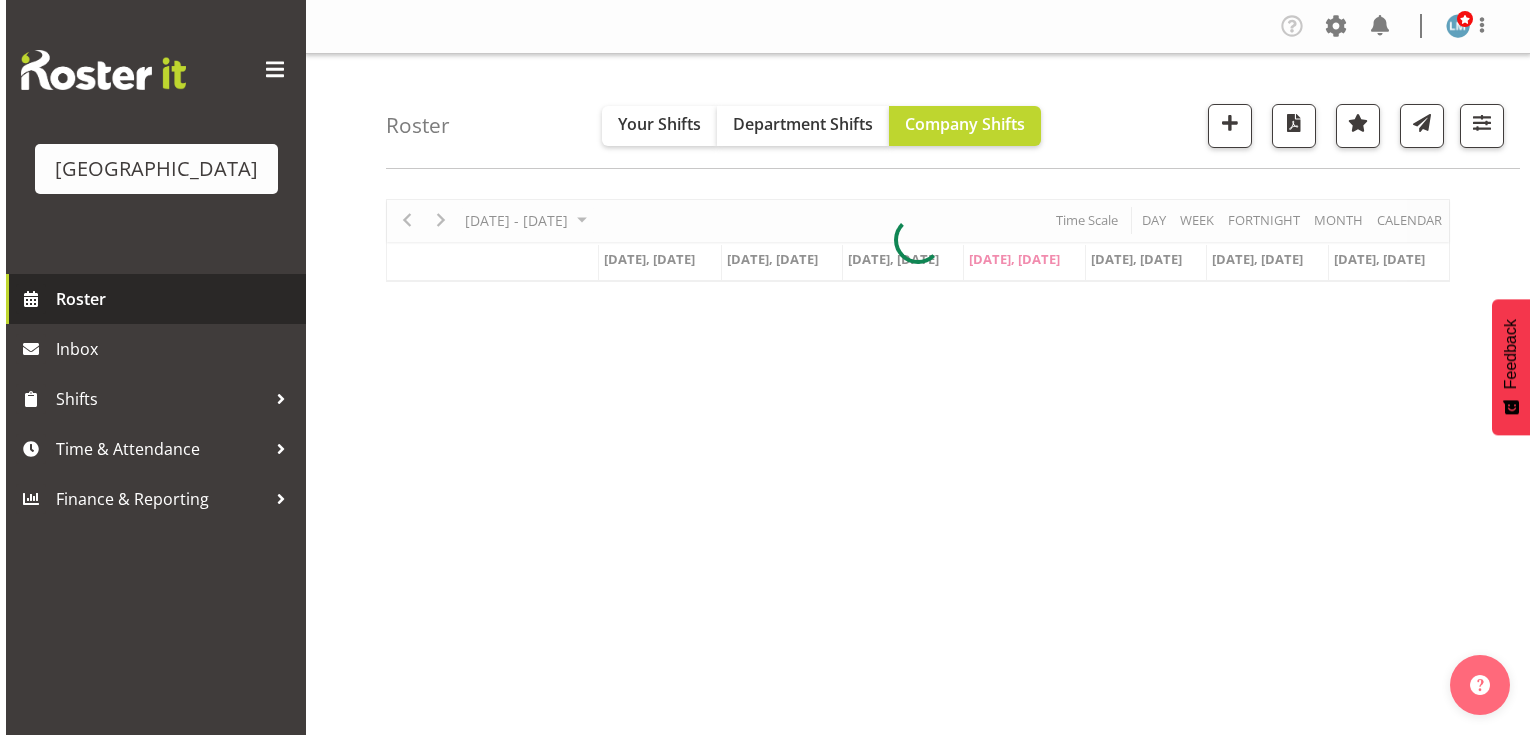 scroll, scrollTop: 0, scrollLeft: 0, axis: both 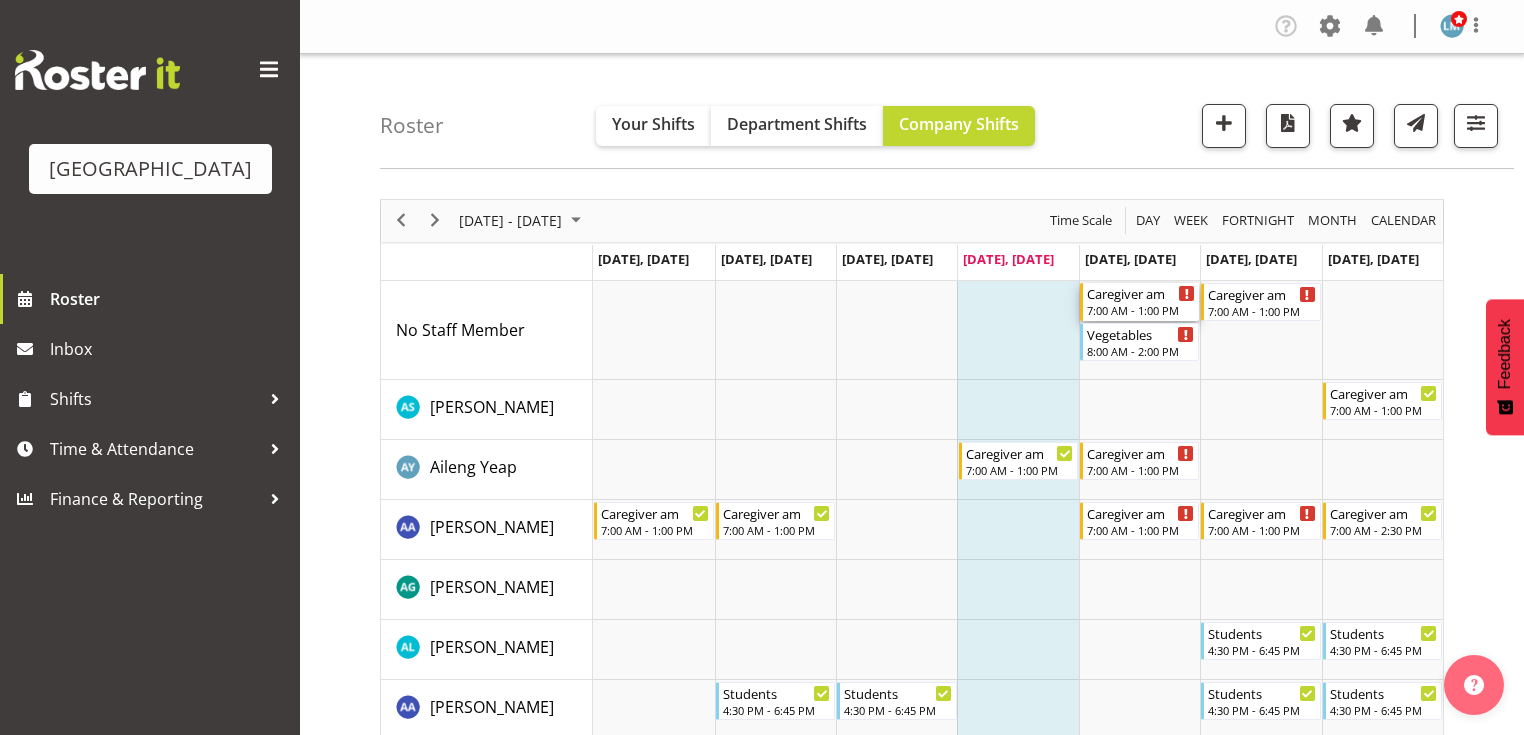 click on "7:00 AM - 1:00 PM" at bounding box center [1141, 310] 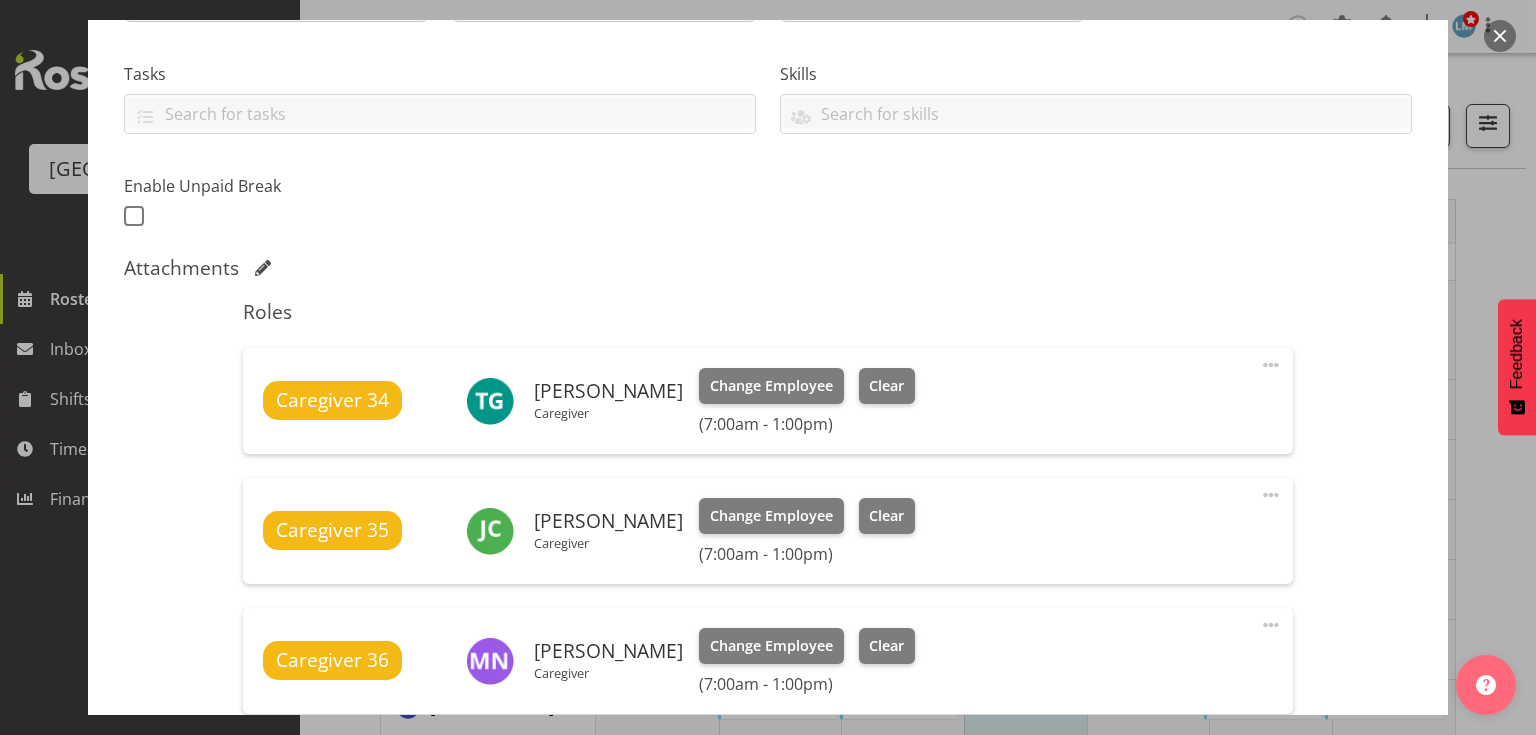 scroll, scrollTop: 800, scrollLeft: 0, axis: vertical 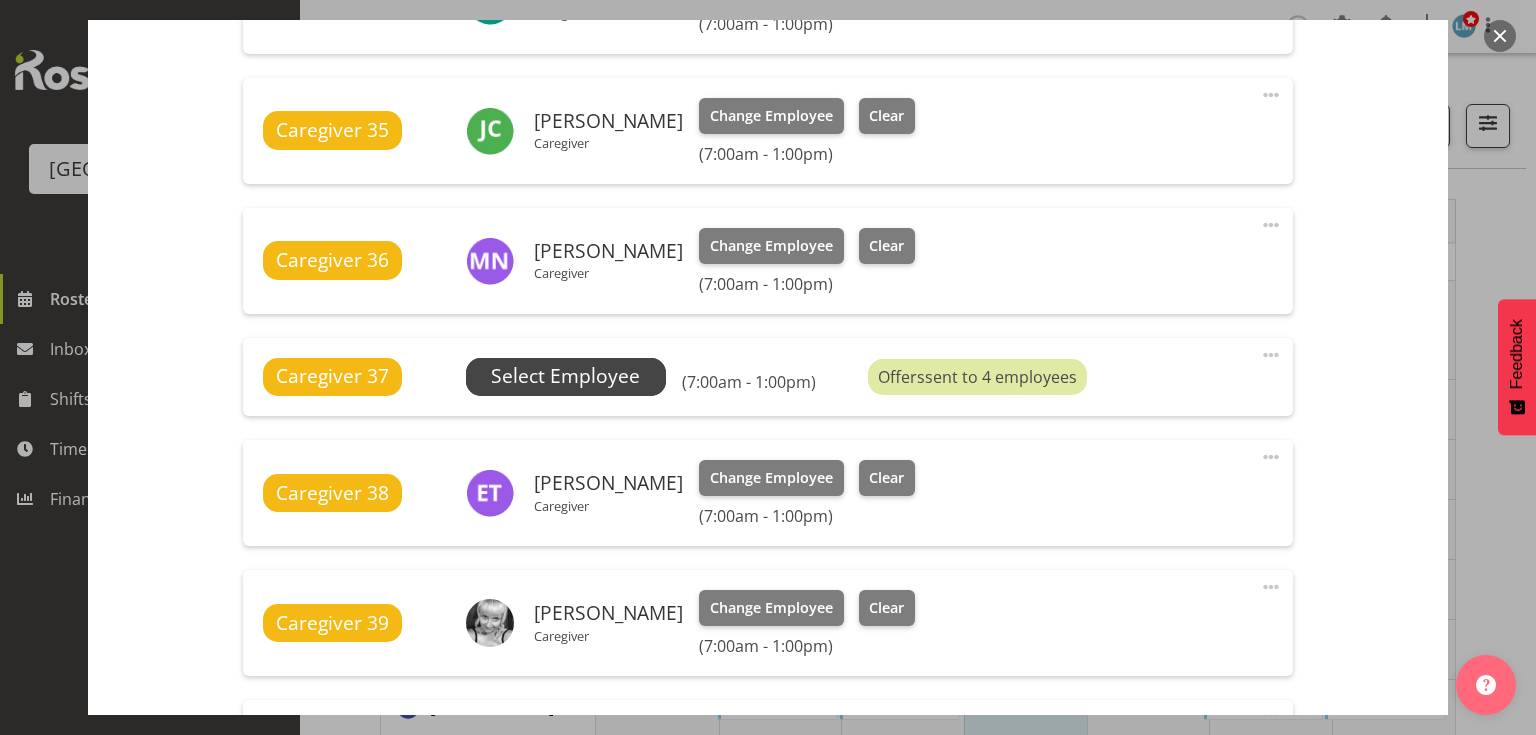 click on "Select Employee" at bounding box center [565, 376] 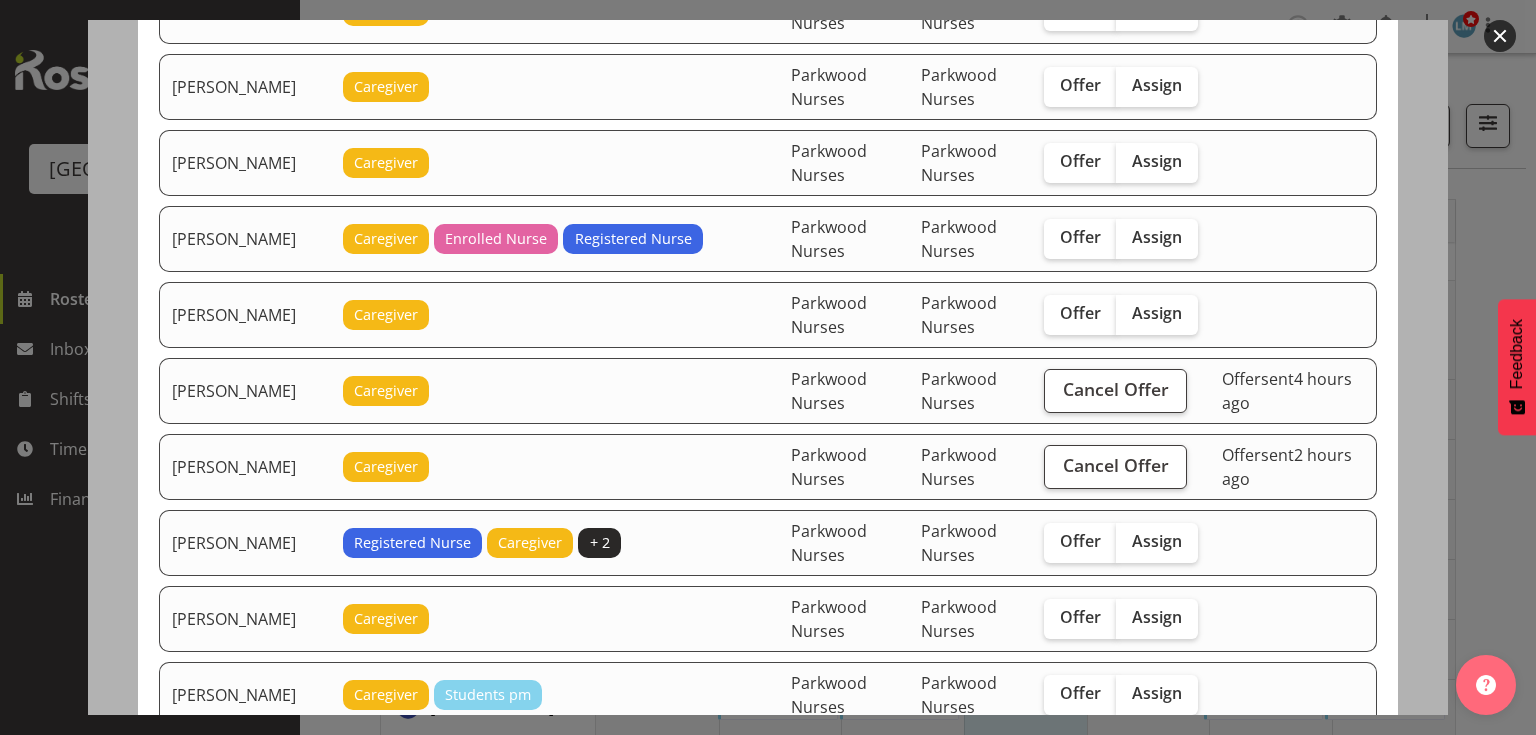 scroll, scrollTop: 400, scrollLeft: 0, axis: vertical 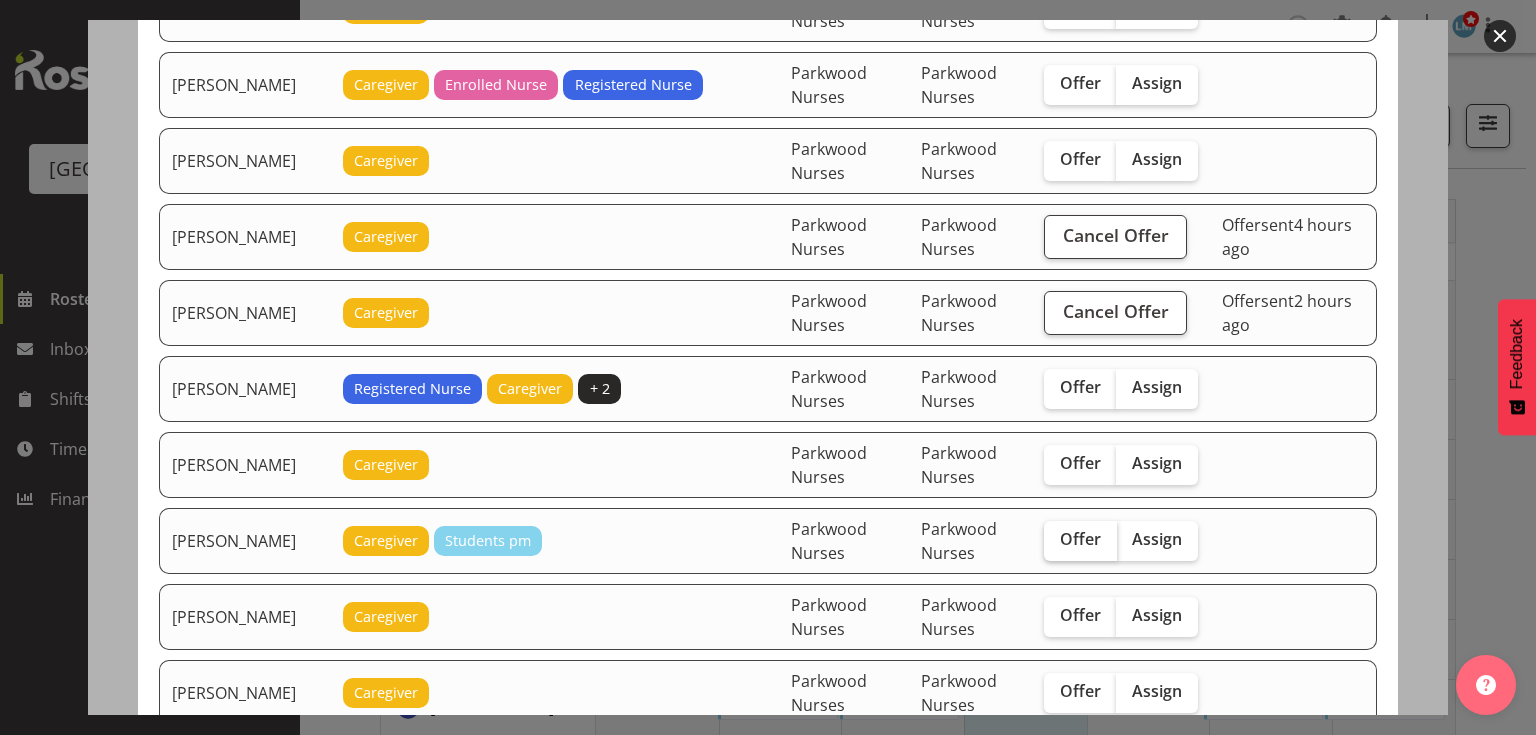 click on "Offer" at bounding box center (1080, 539) 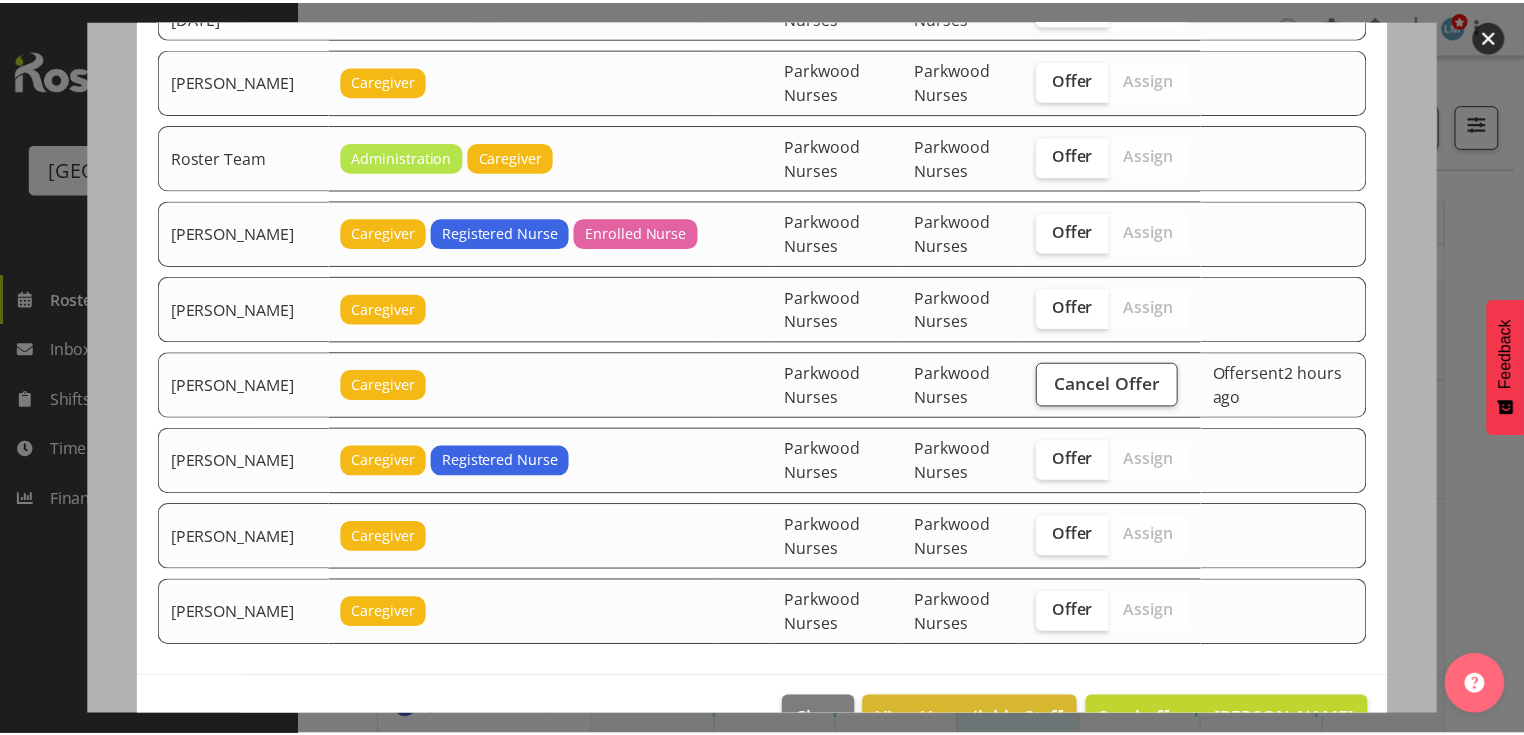 scroll, scrollTop: 2780, scrollLeft: 0, axis: vertical 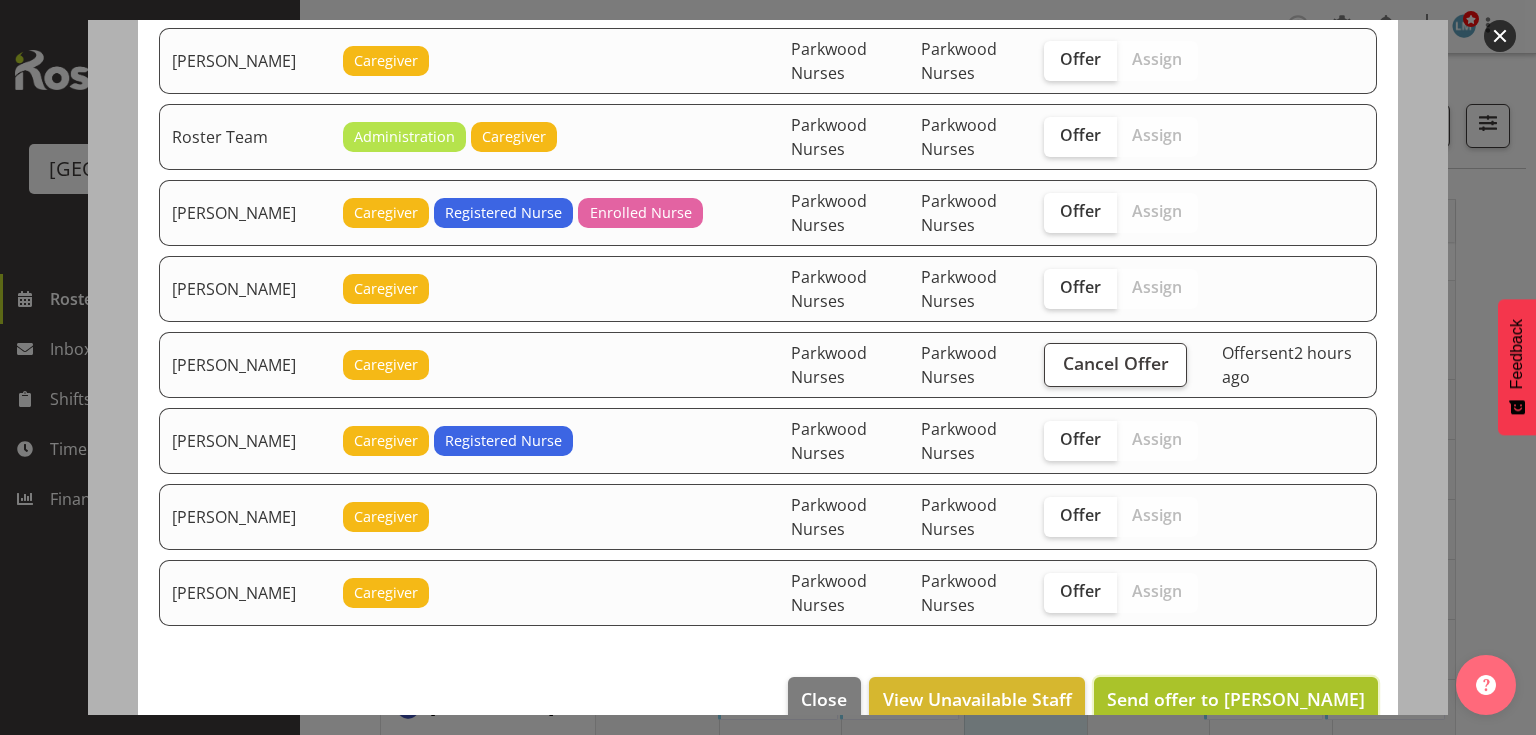click on "Send offer to [PERSON_NAME]" at bounding box center [1236, 699] 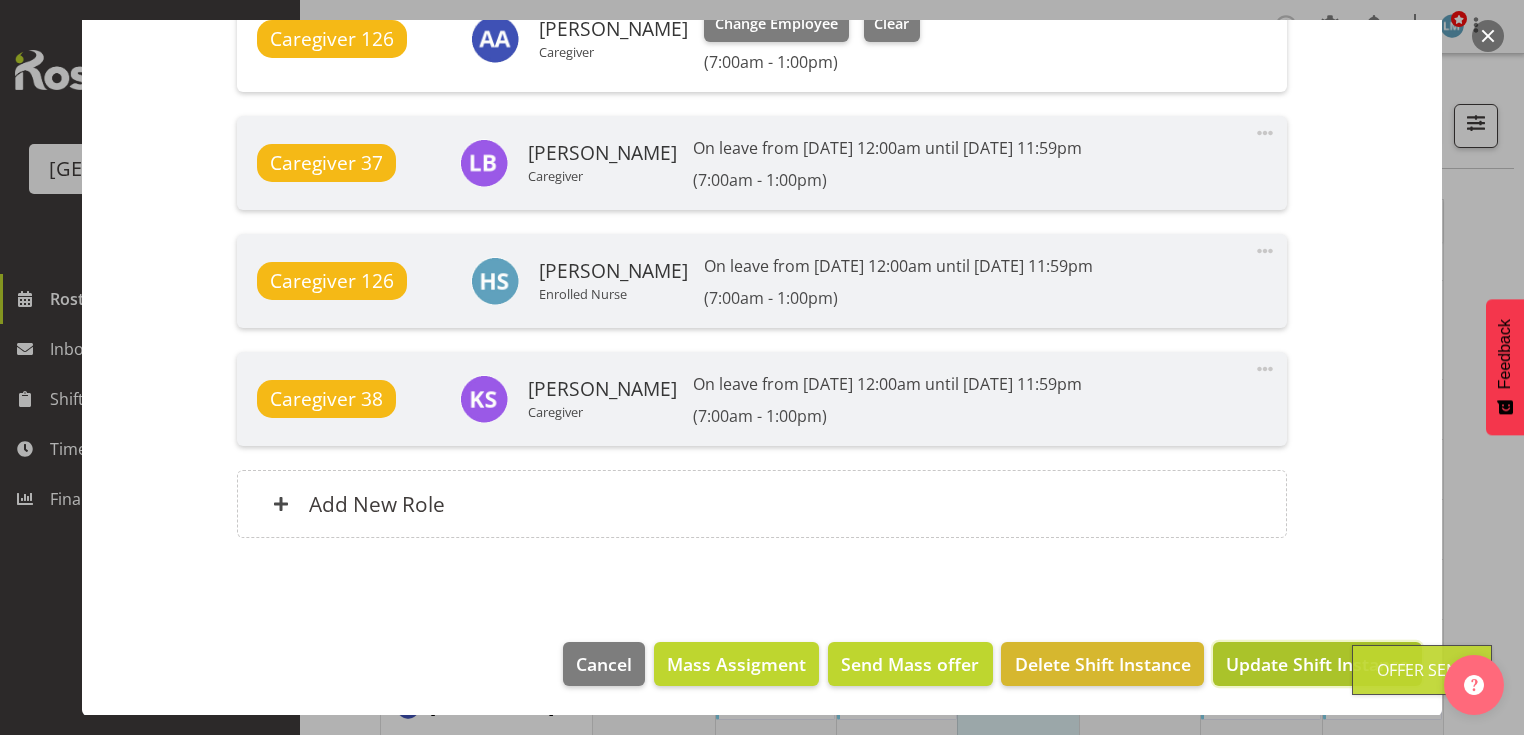 click on "Update Shift Instance" at bounding box center (1317, 664) 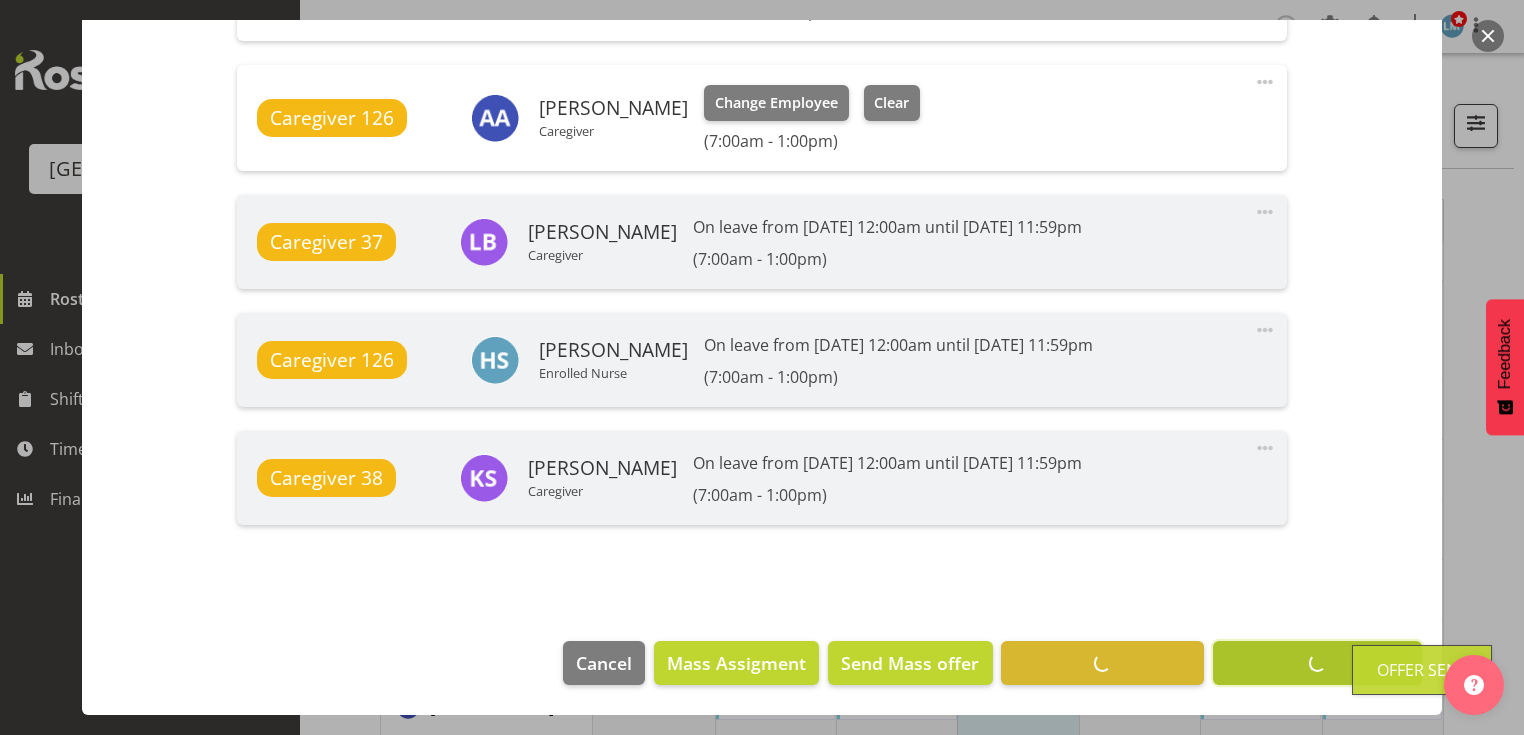 scroll, scrollTop: 1694, scrollLeft: 0, axis: vertical 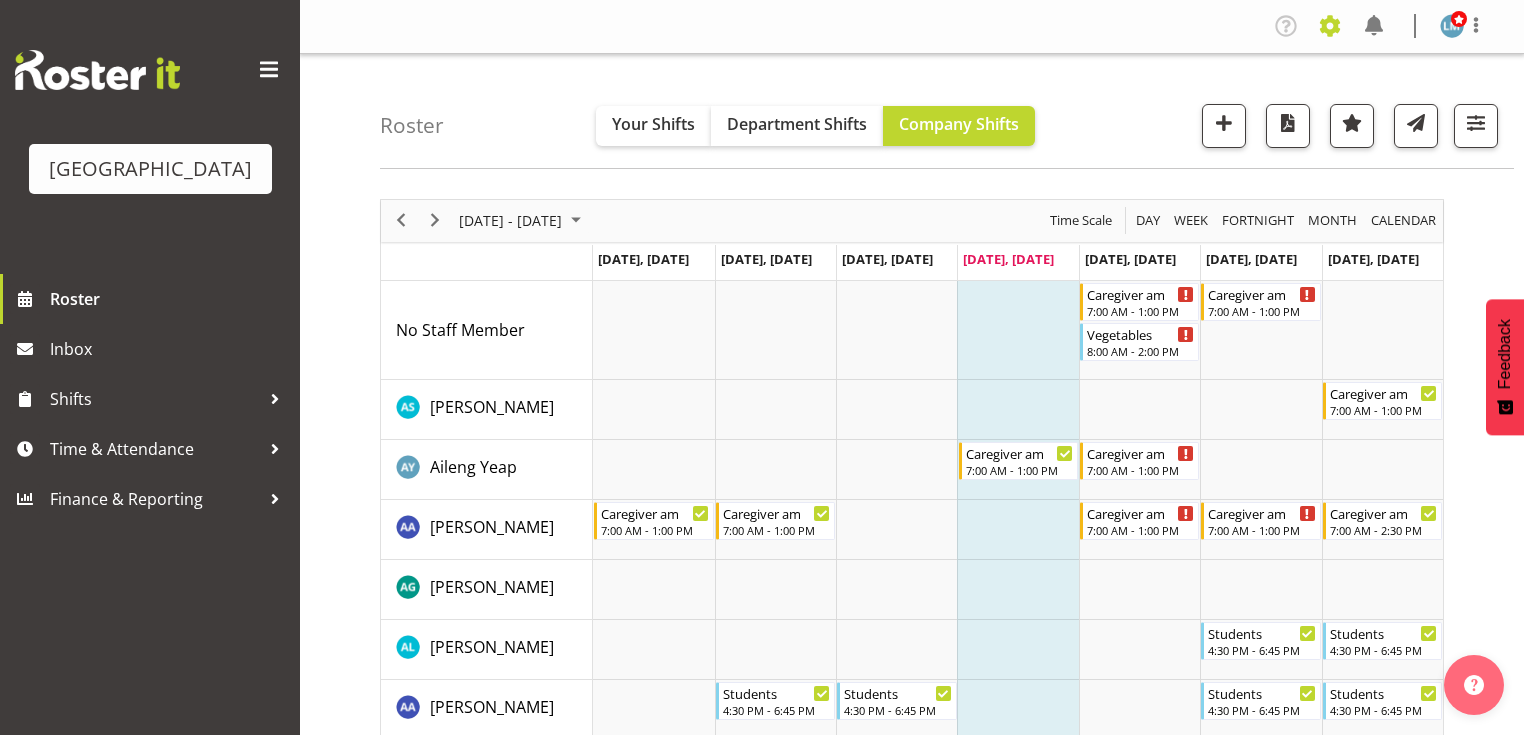 click at bounding box center [1330, 26] 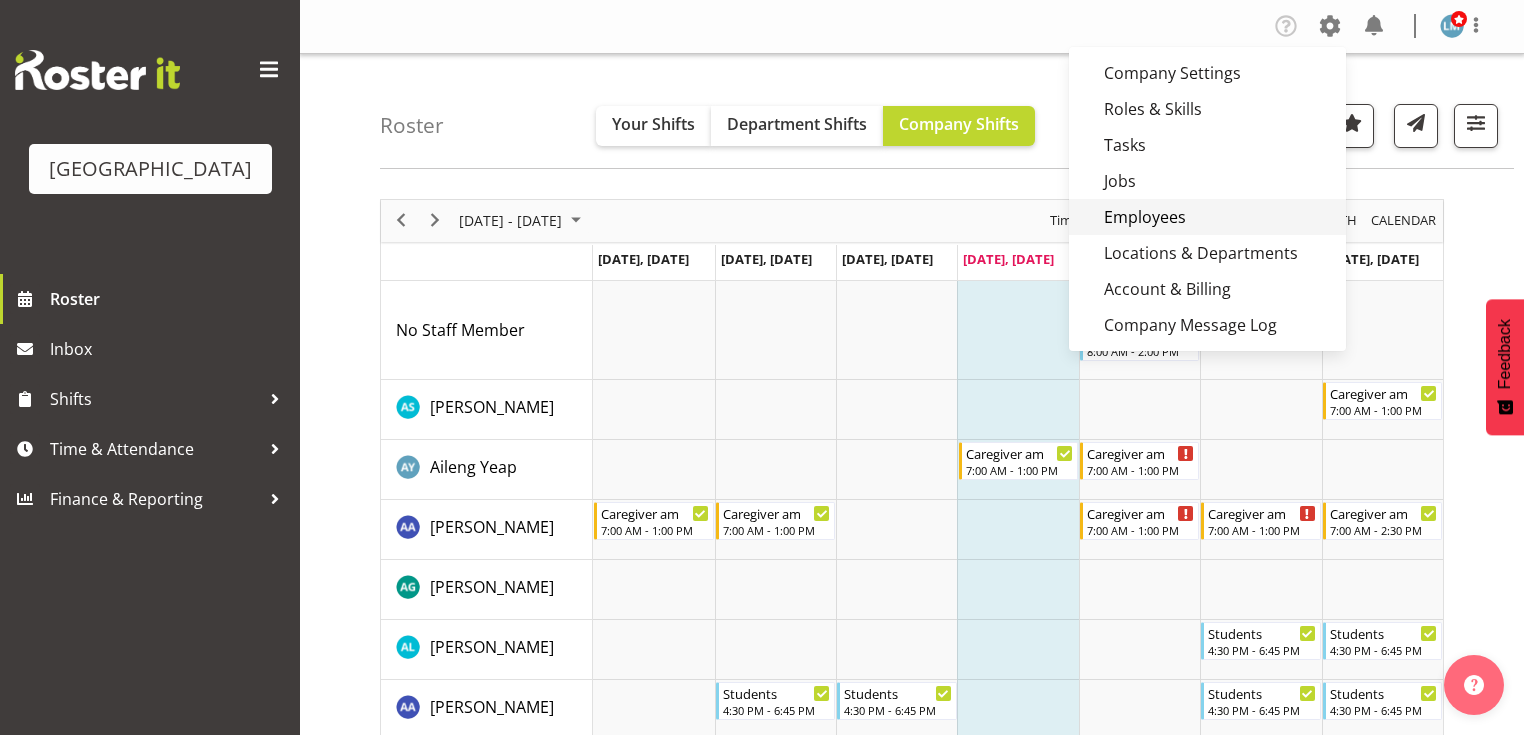 click on "Employees" at bounding box center [1207, 217] 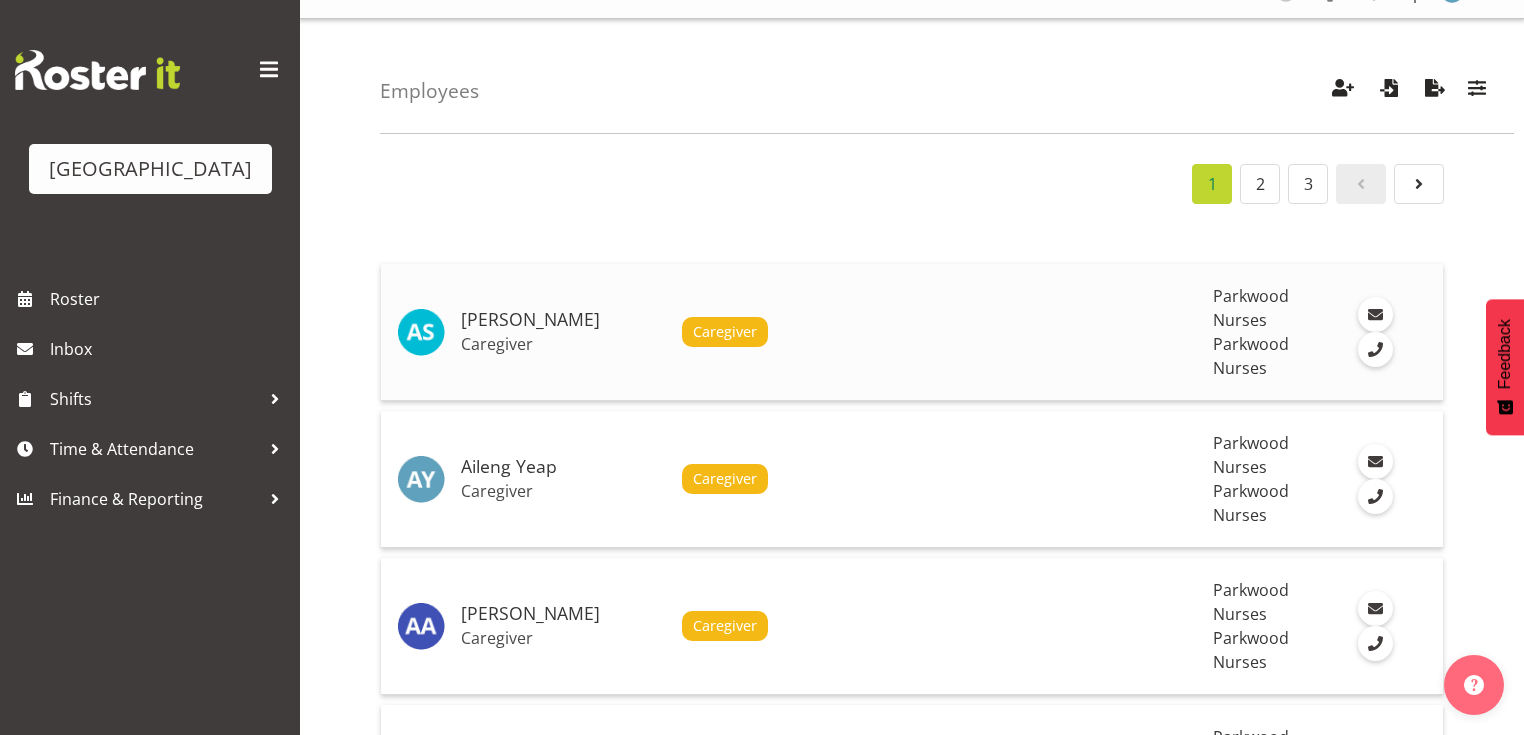 scroll, scrollTop: 0, scrollLeft: 0, axis: both 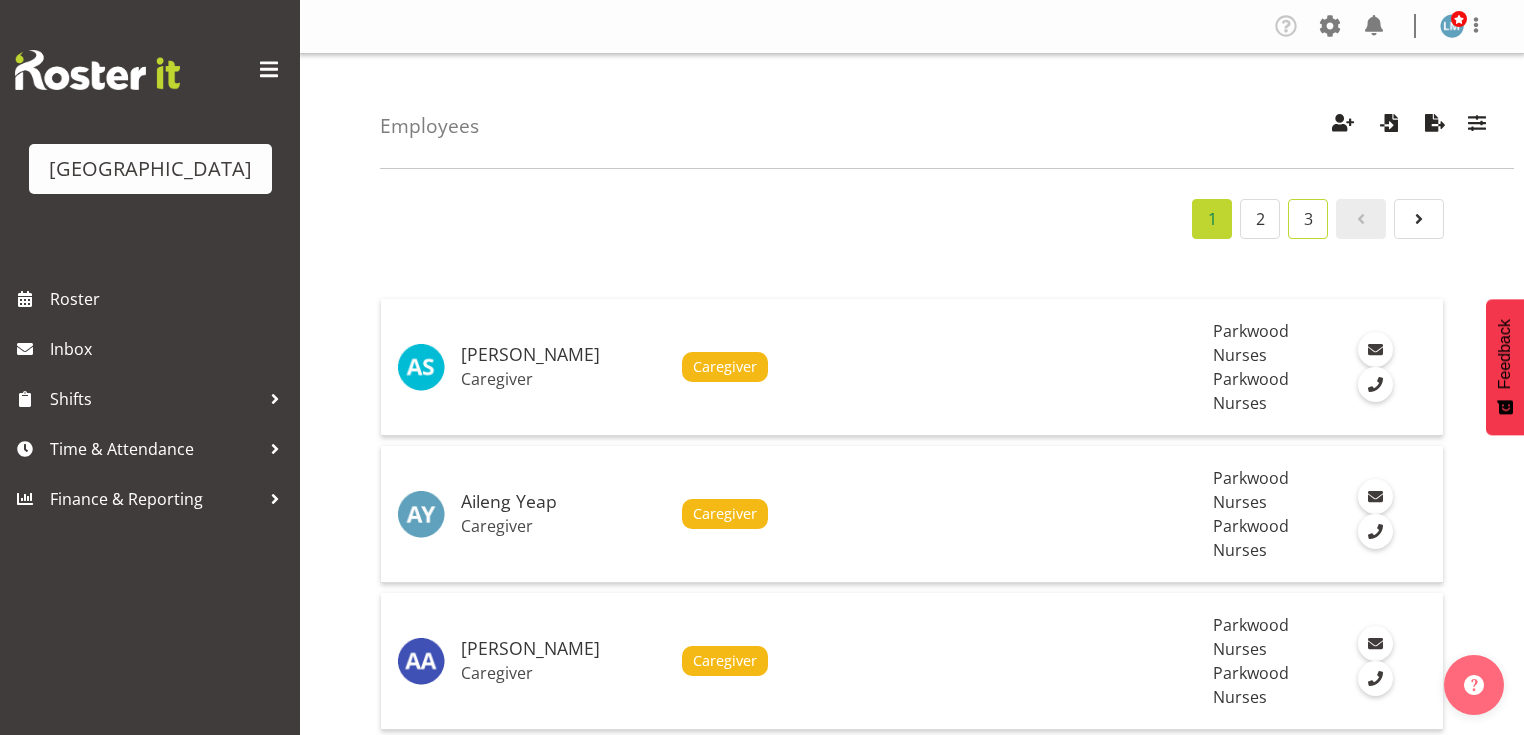 click on "3" at bounding box center (1308, 219) 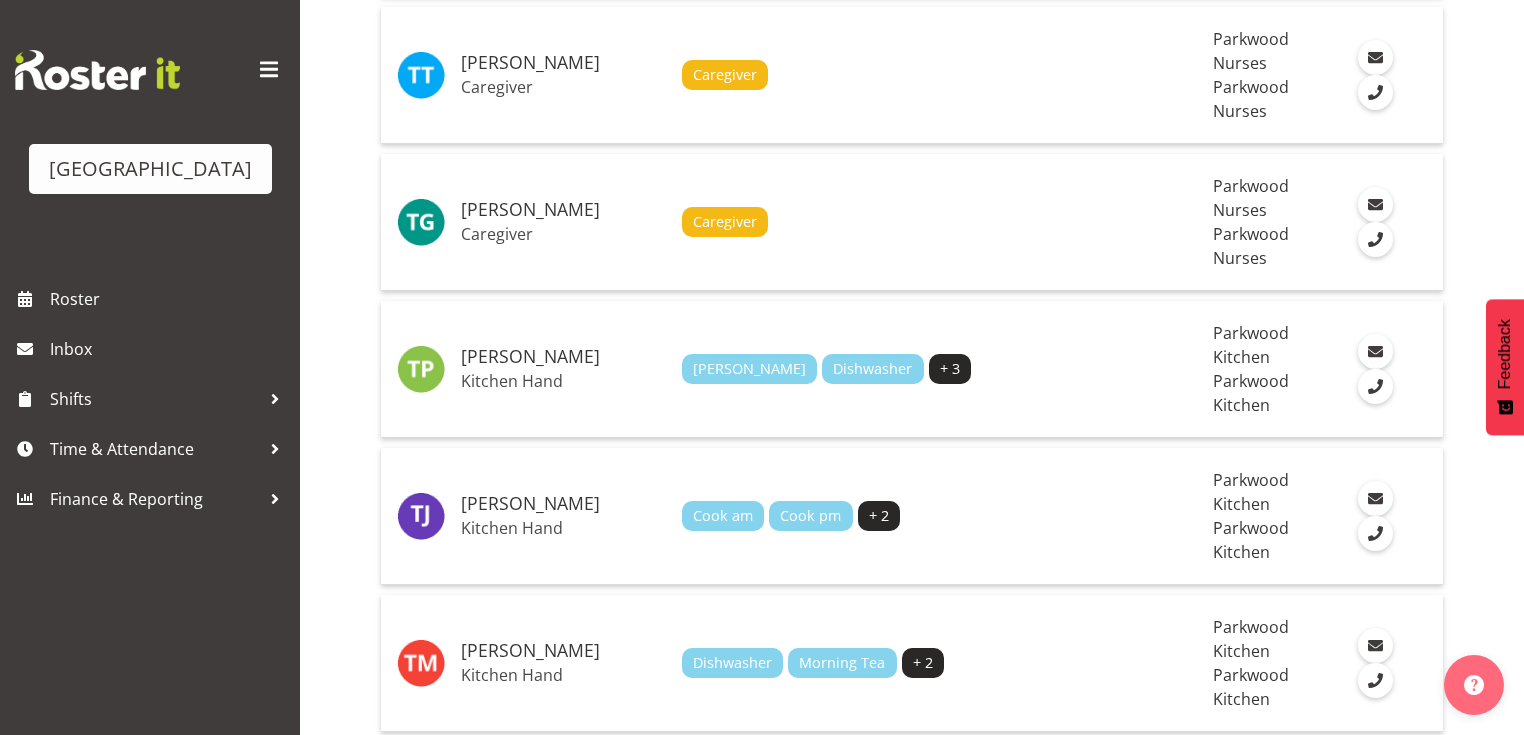 scroll, scrollTop: 1129, scrollLeft: 0, axis: vertical 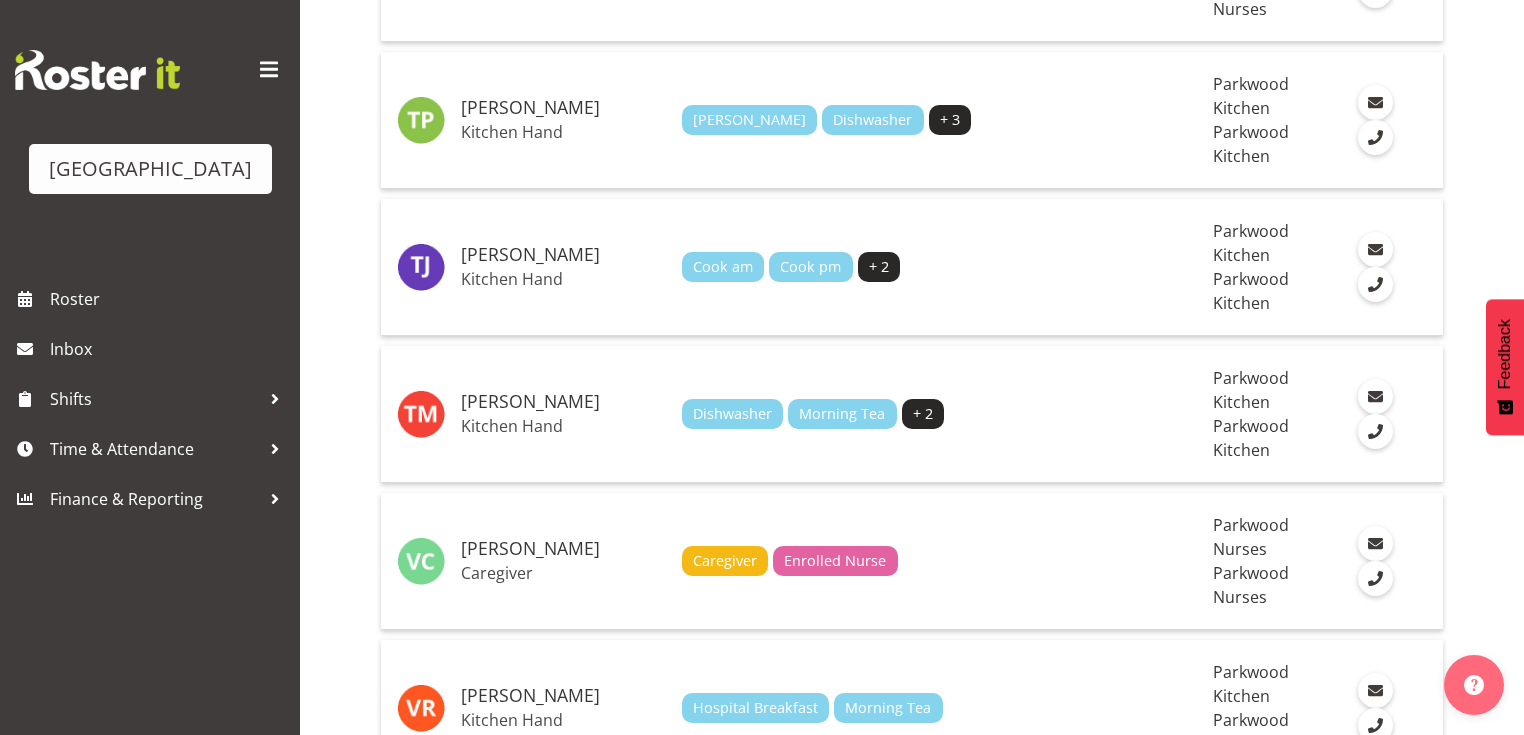 click on "Wilzon Abulencia   Caregiver" at bounding box center (563, 1149) 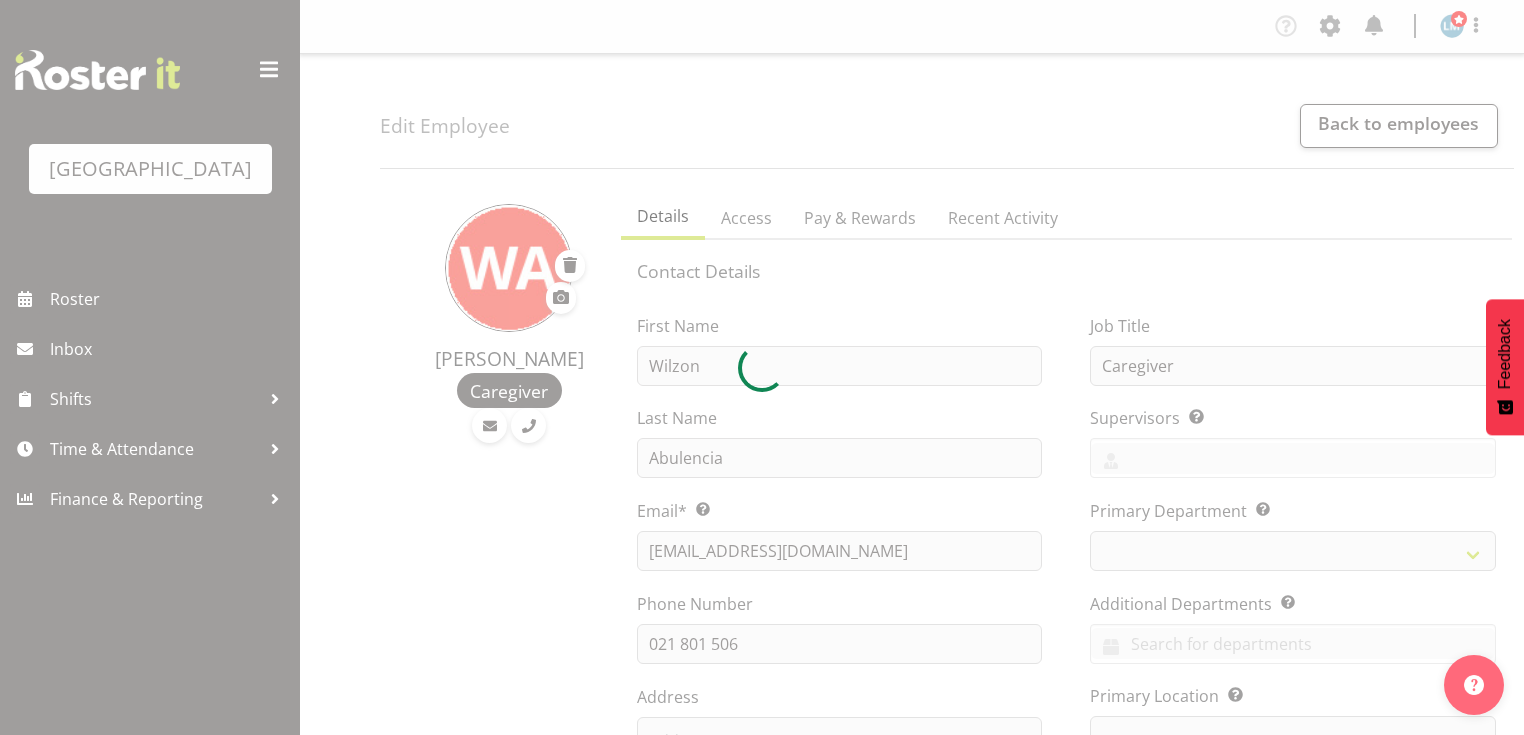 scroll, scrollTop: 0, scrollLeft: 0, axis: both 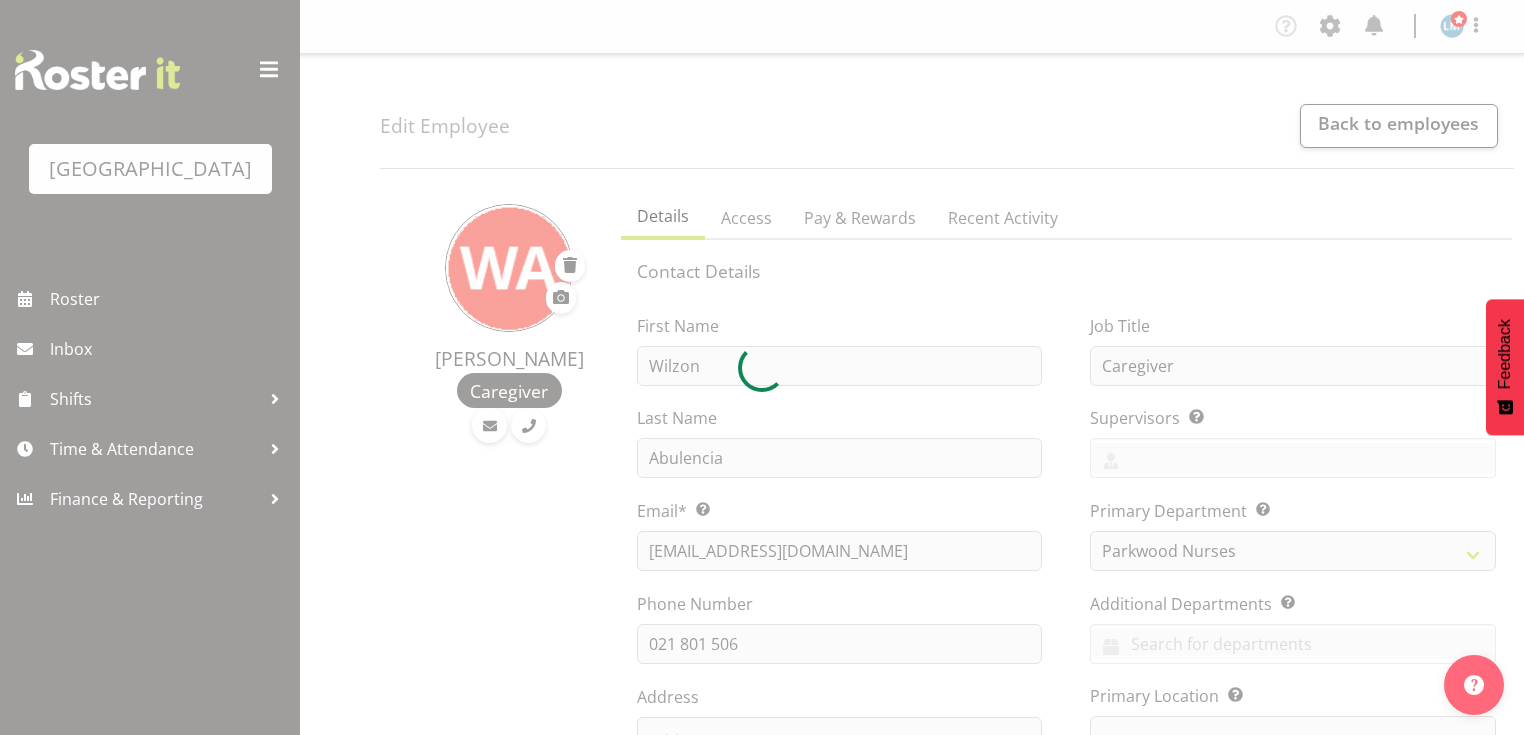 select on "104" 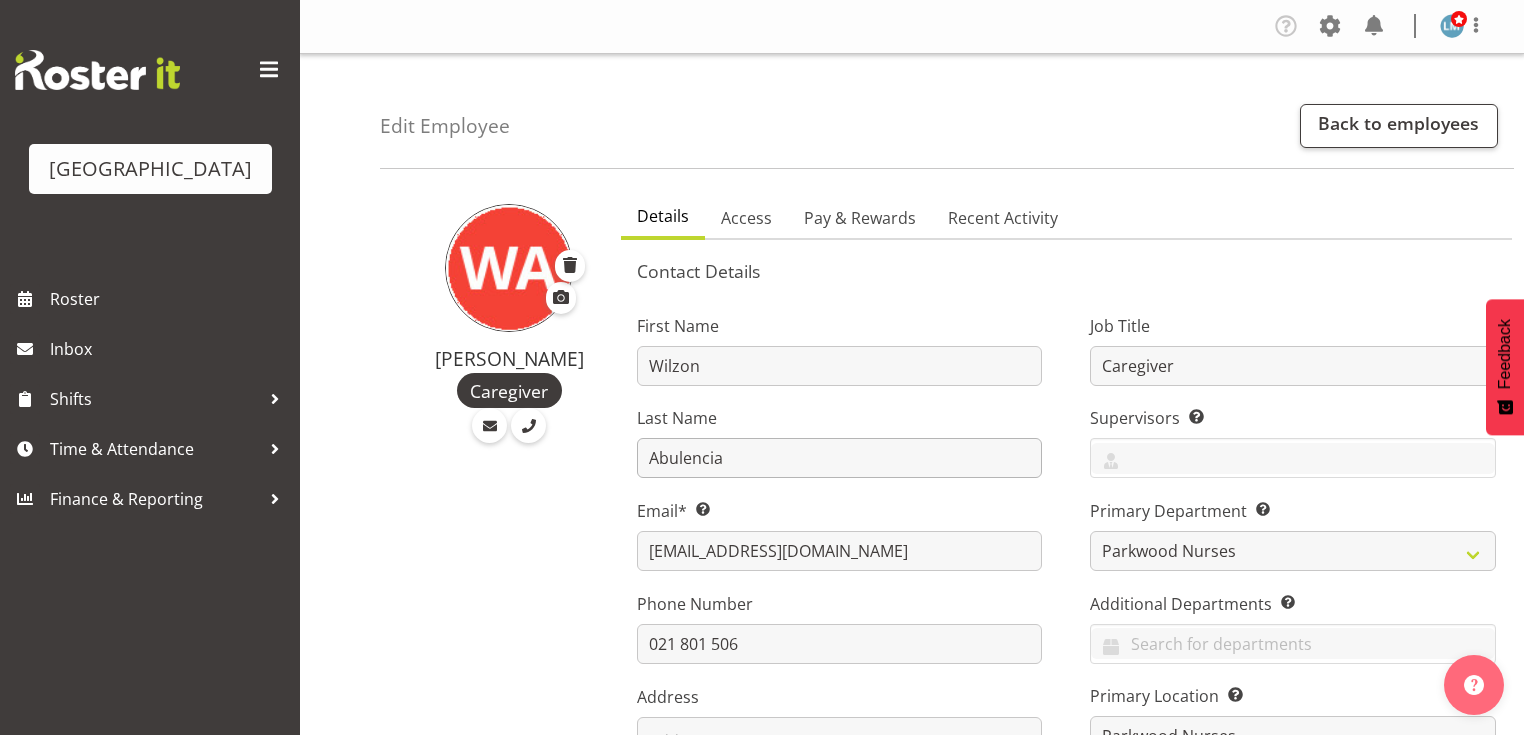 scroll, scrollTop: 320, scrollLeft: 0, axis: vertical 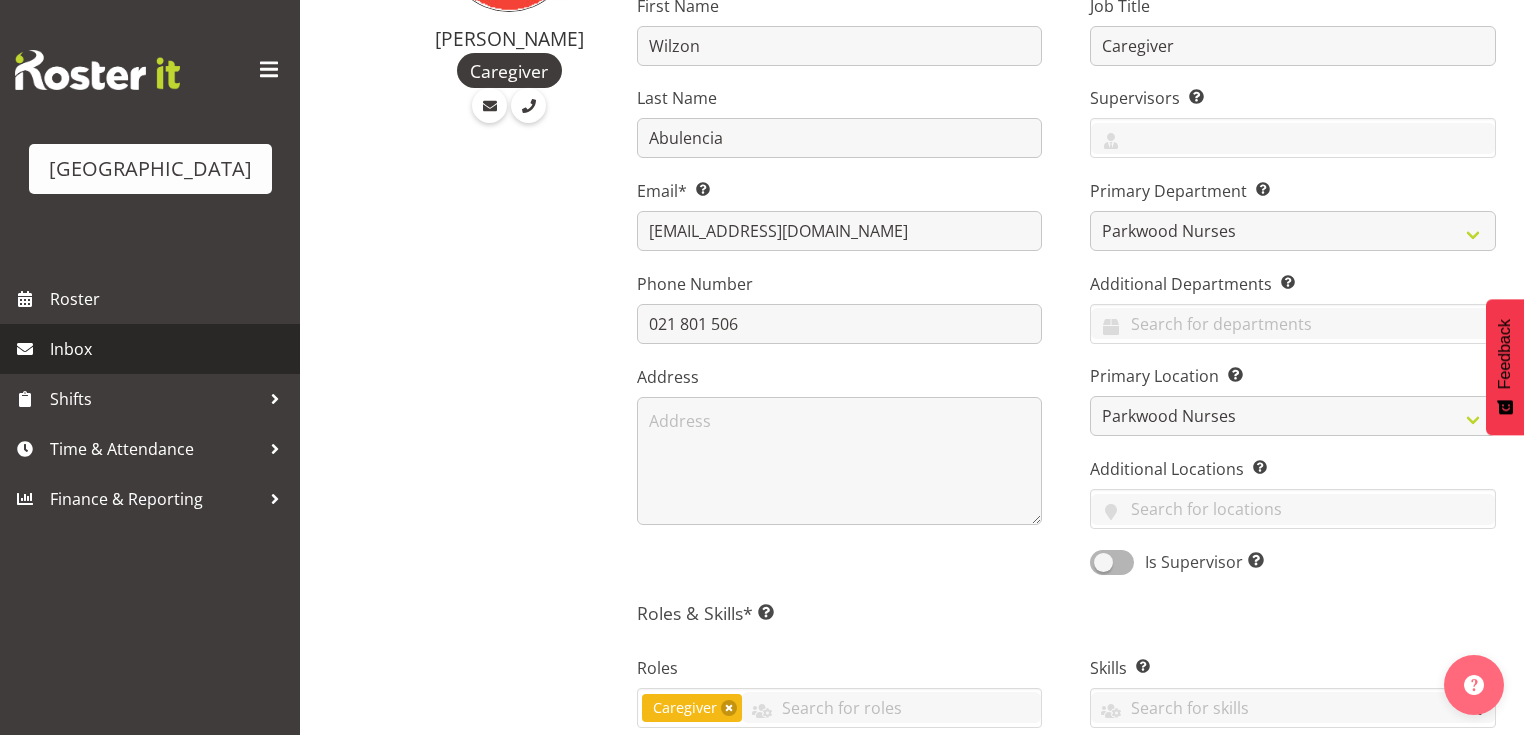 click on "Inbox" at bounding box center [170, 349] 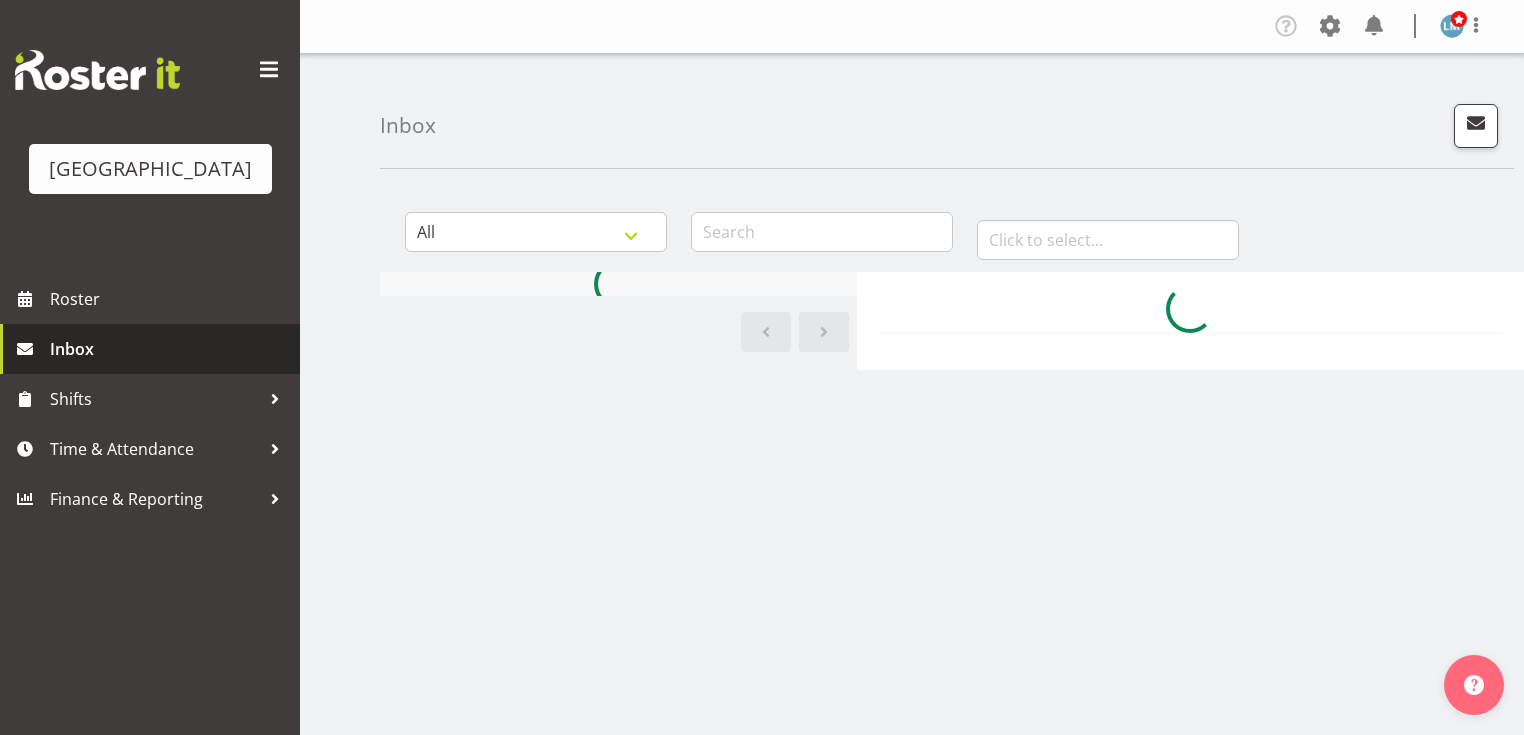 scroll, scrollTop: 0, scrollLeft: 0, axis: both 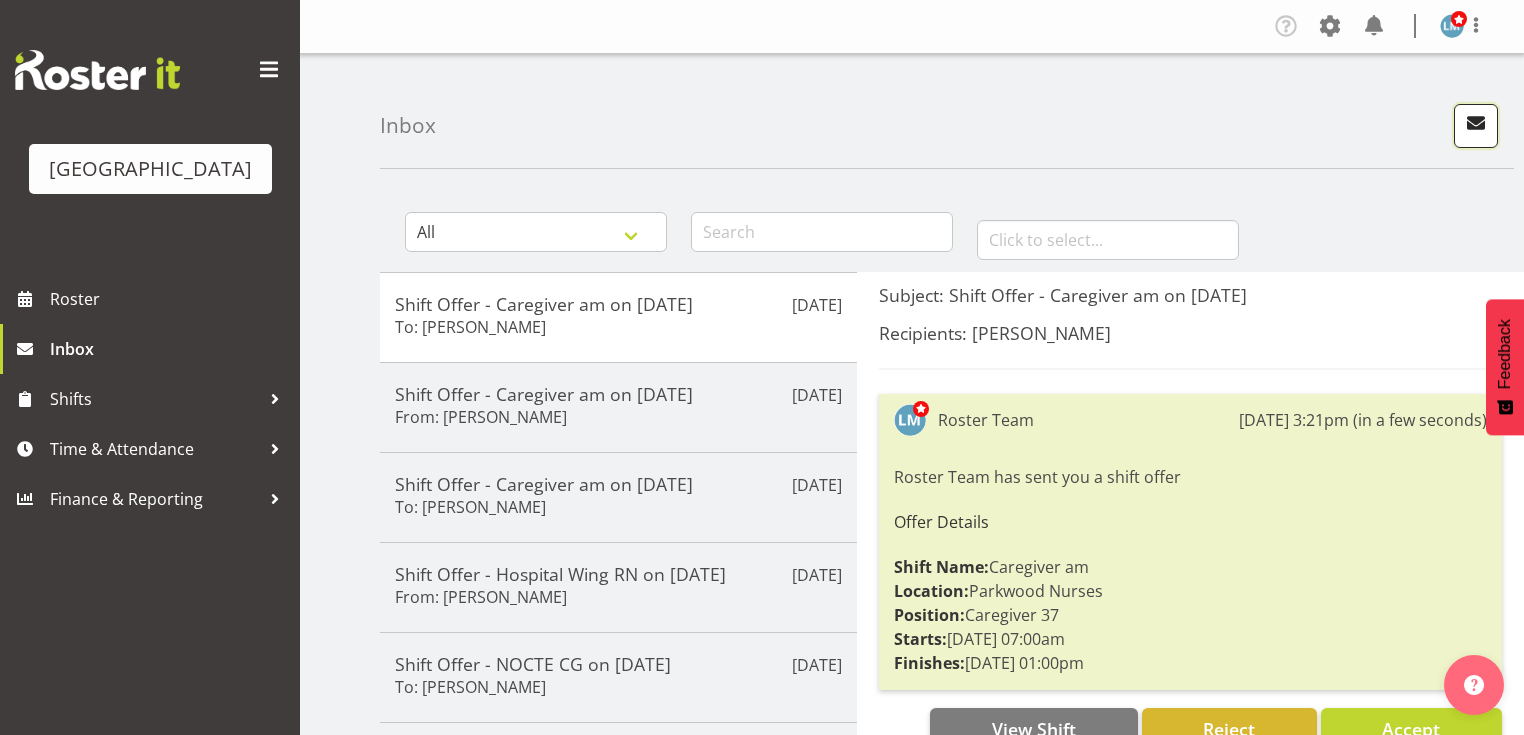 click at bounding box center [1476, 123] 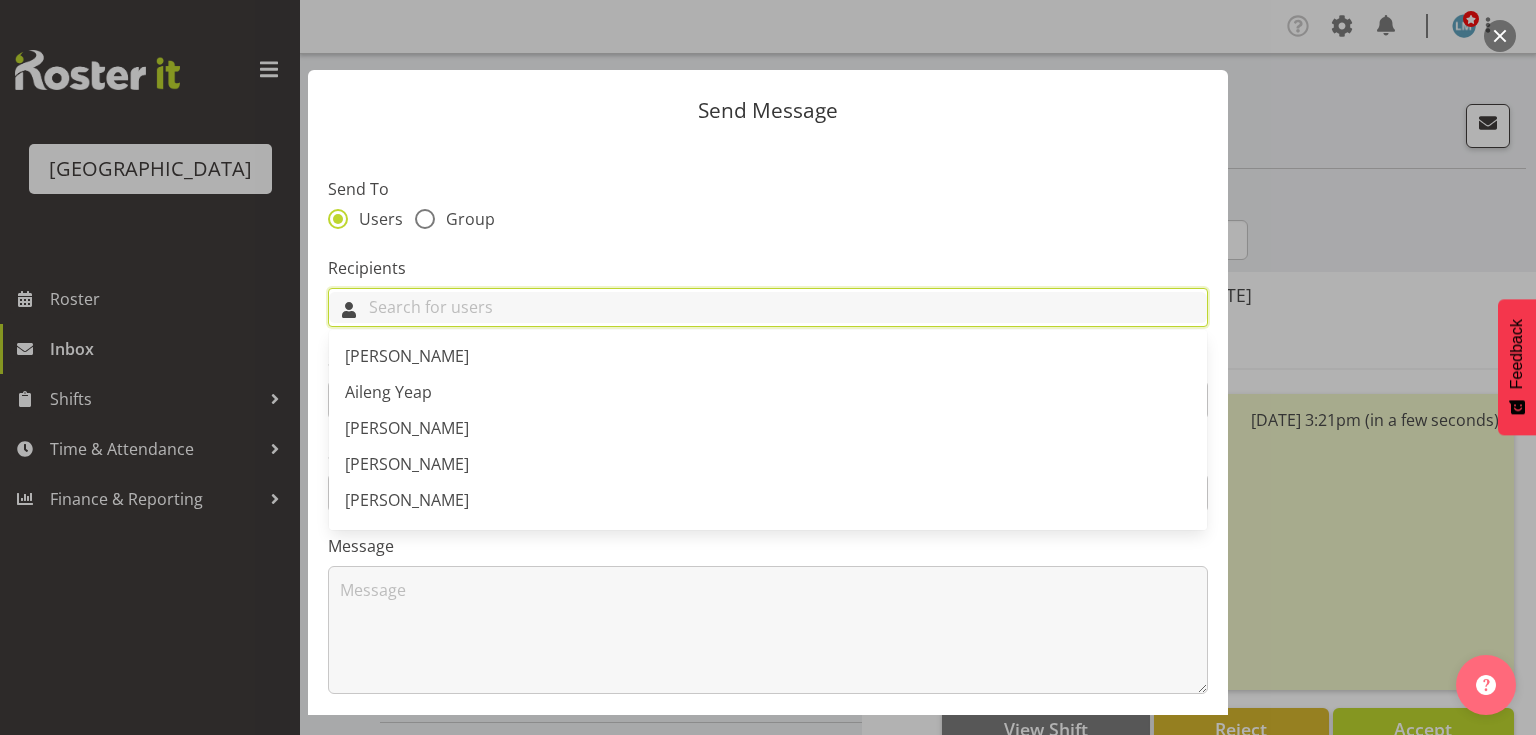 click at bounding box center [768, 307] 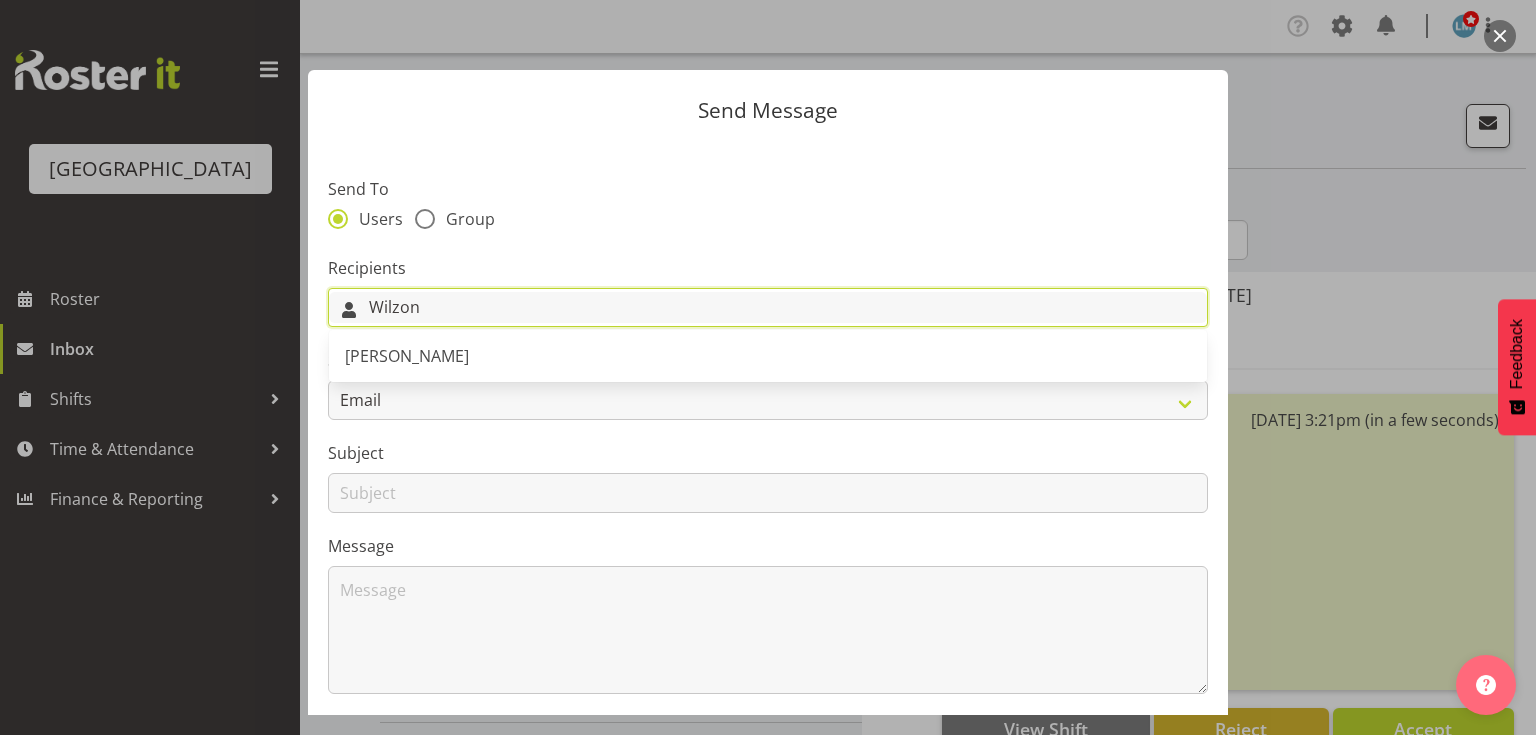 type on "Wilzon" 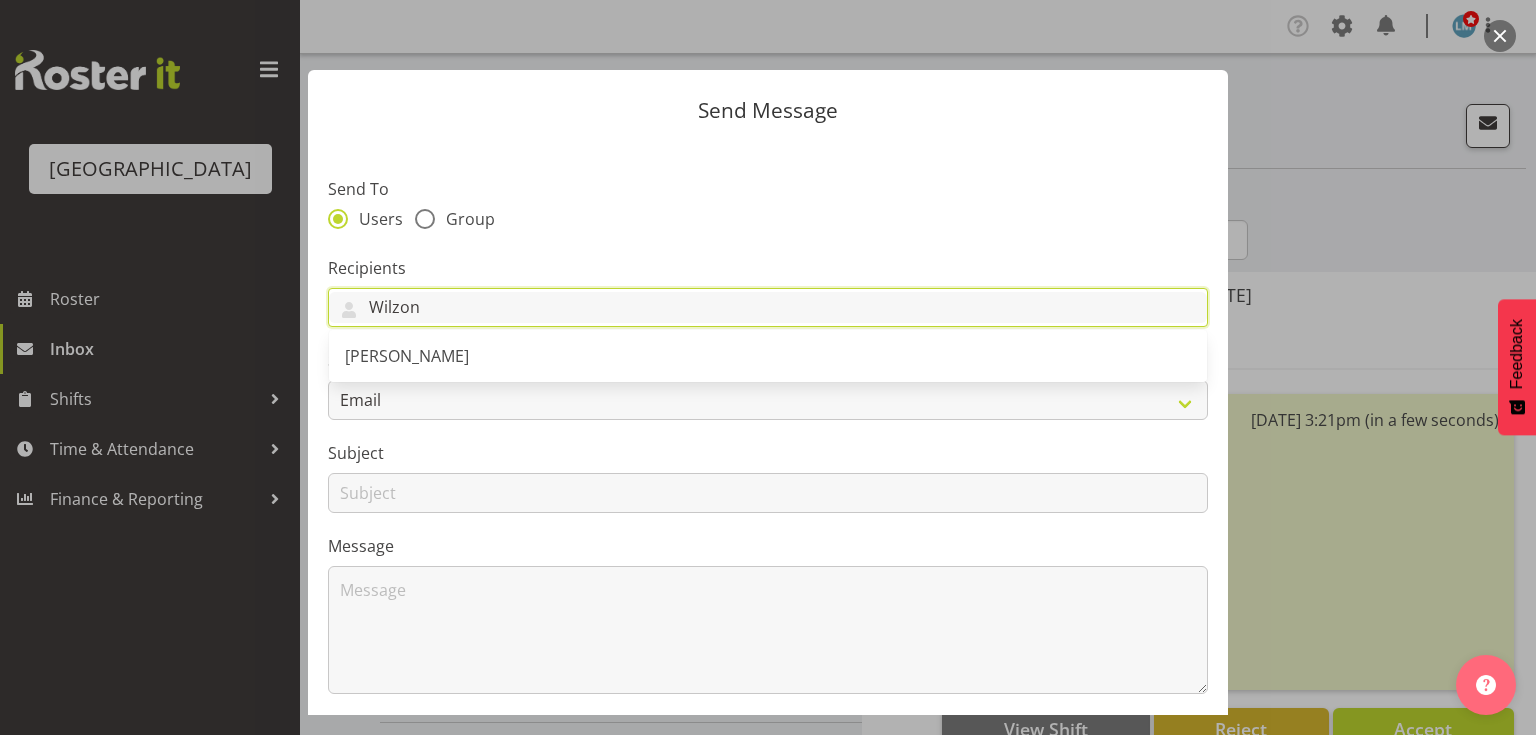 click at bounding box center [1500, 36] 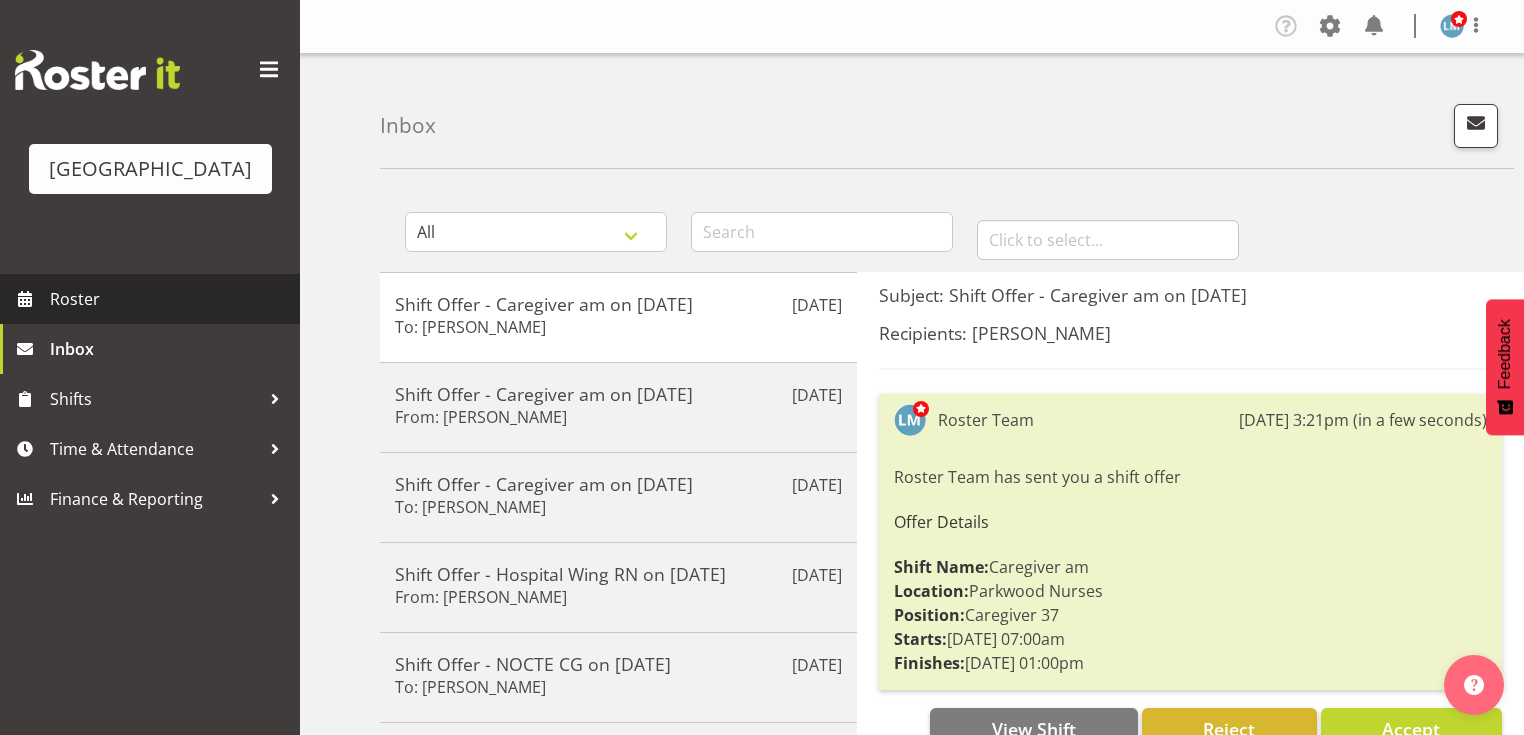 click on "Roster" at bounding box center (170, 299) 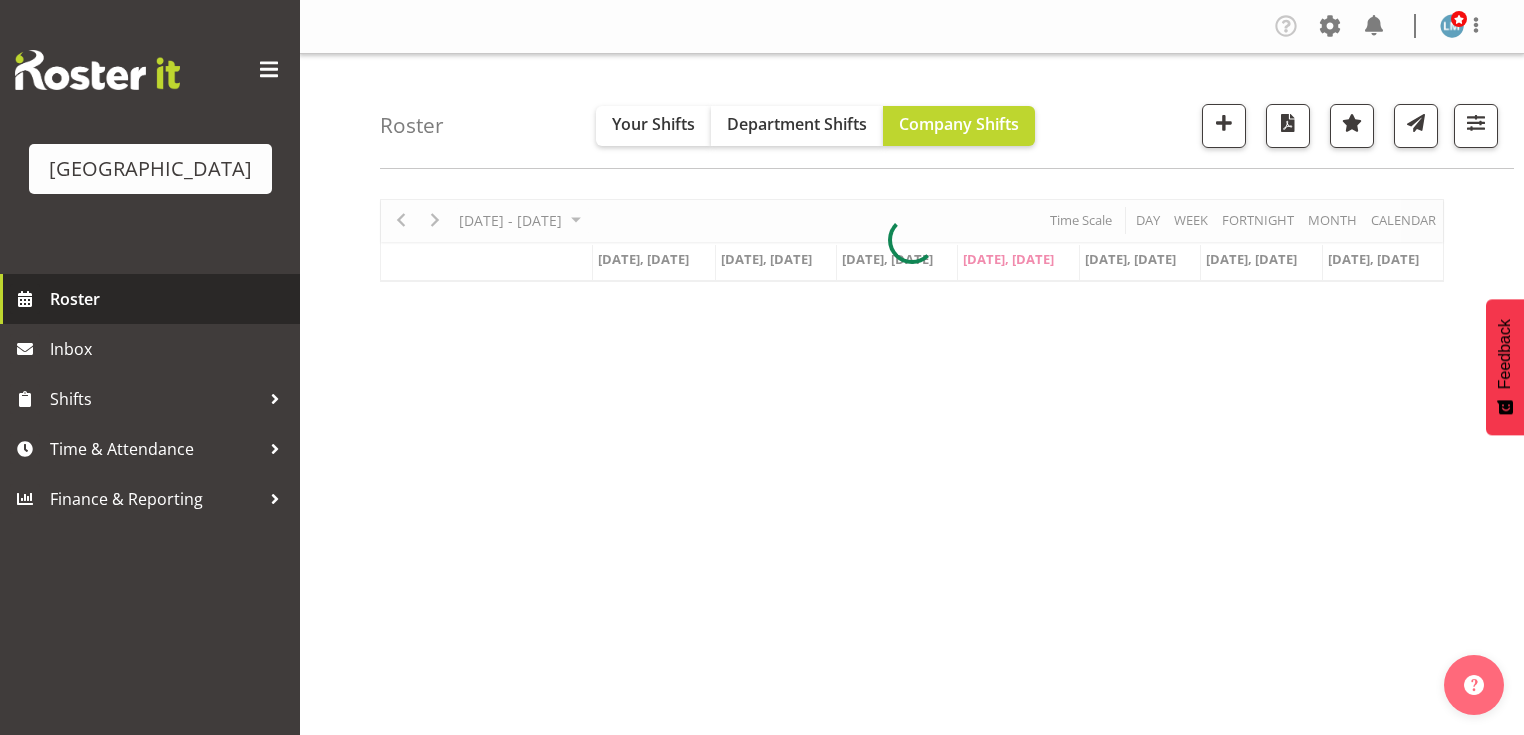 scroll, scrollTop: 0, scrollLeft: 0, axis: both 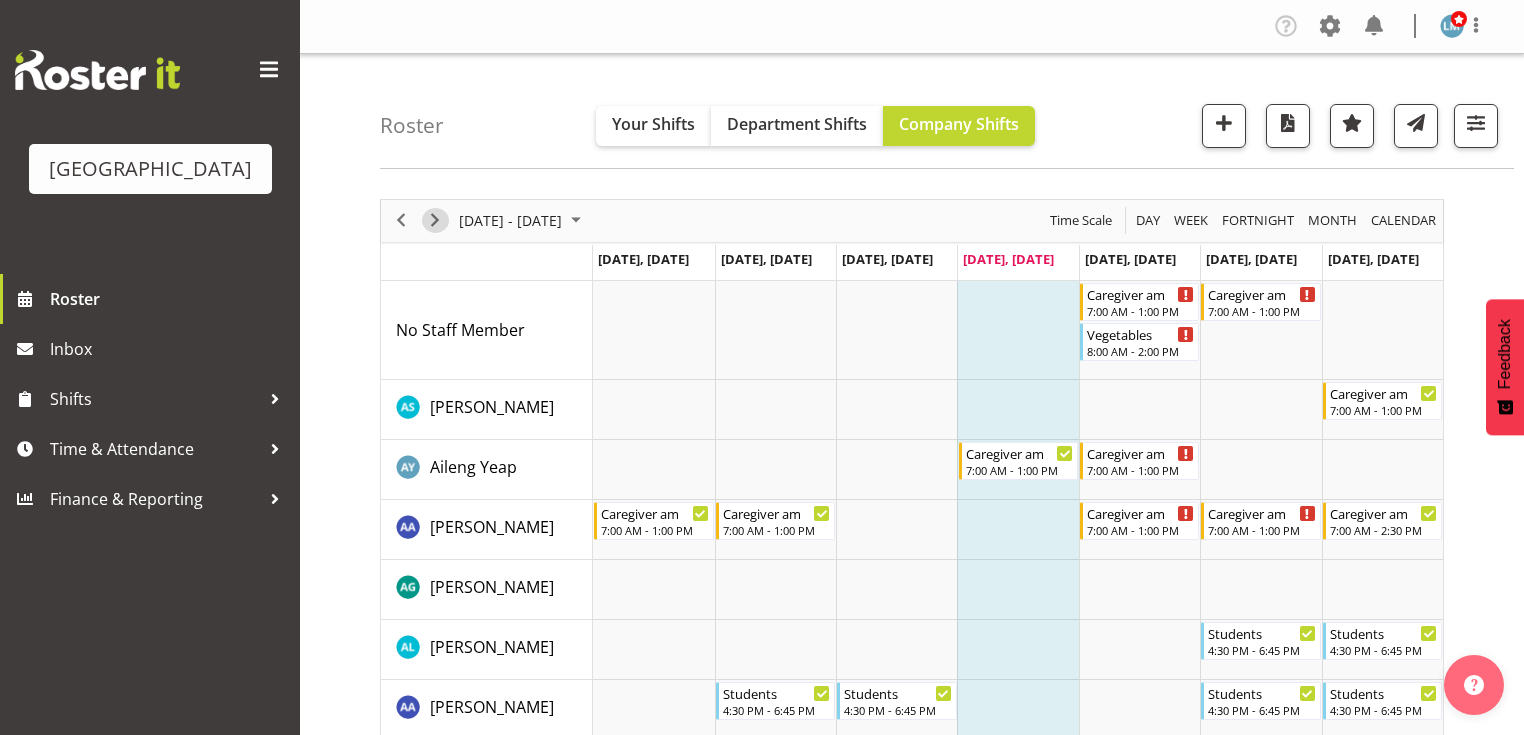 click at bounding box center (435, 220) 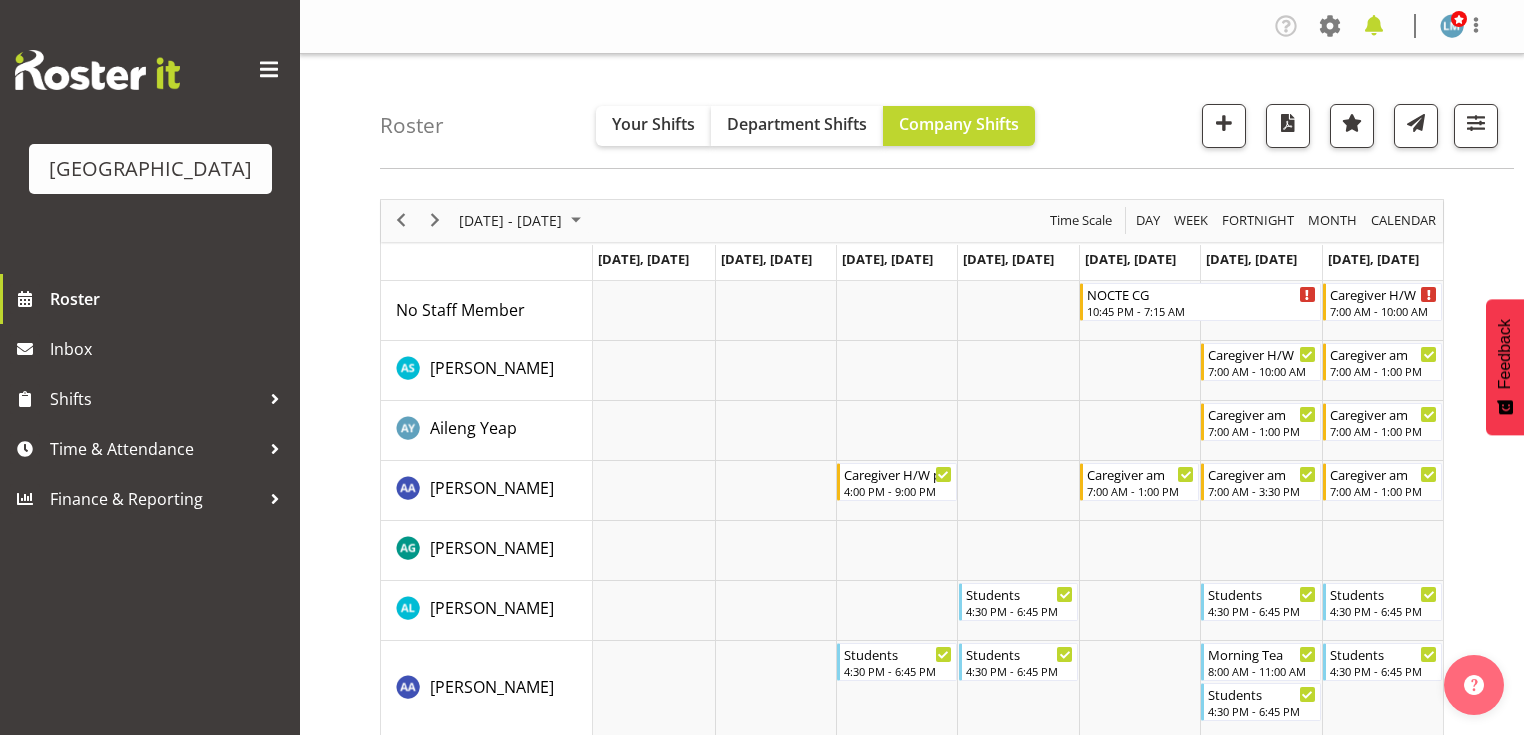 click at bounding box center (1374, 26) 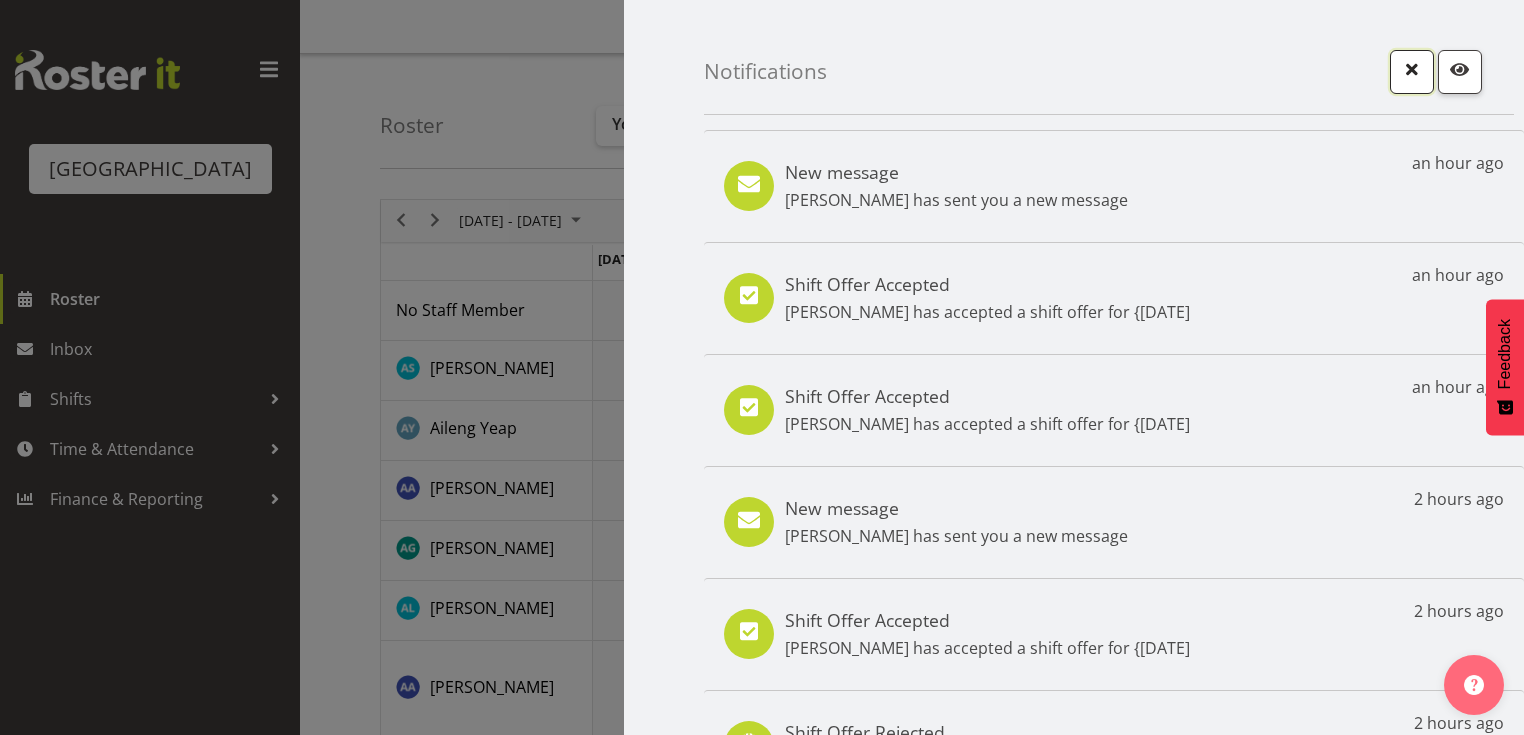click at bounding box center [1412, 69] 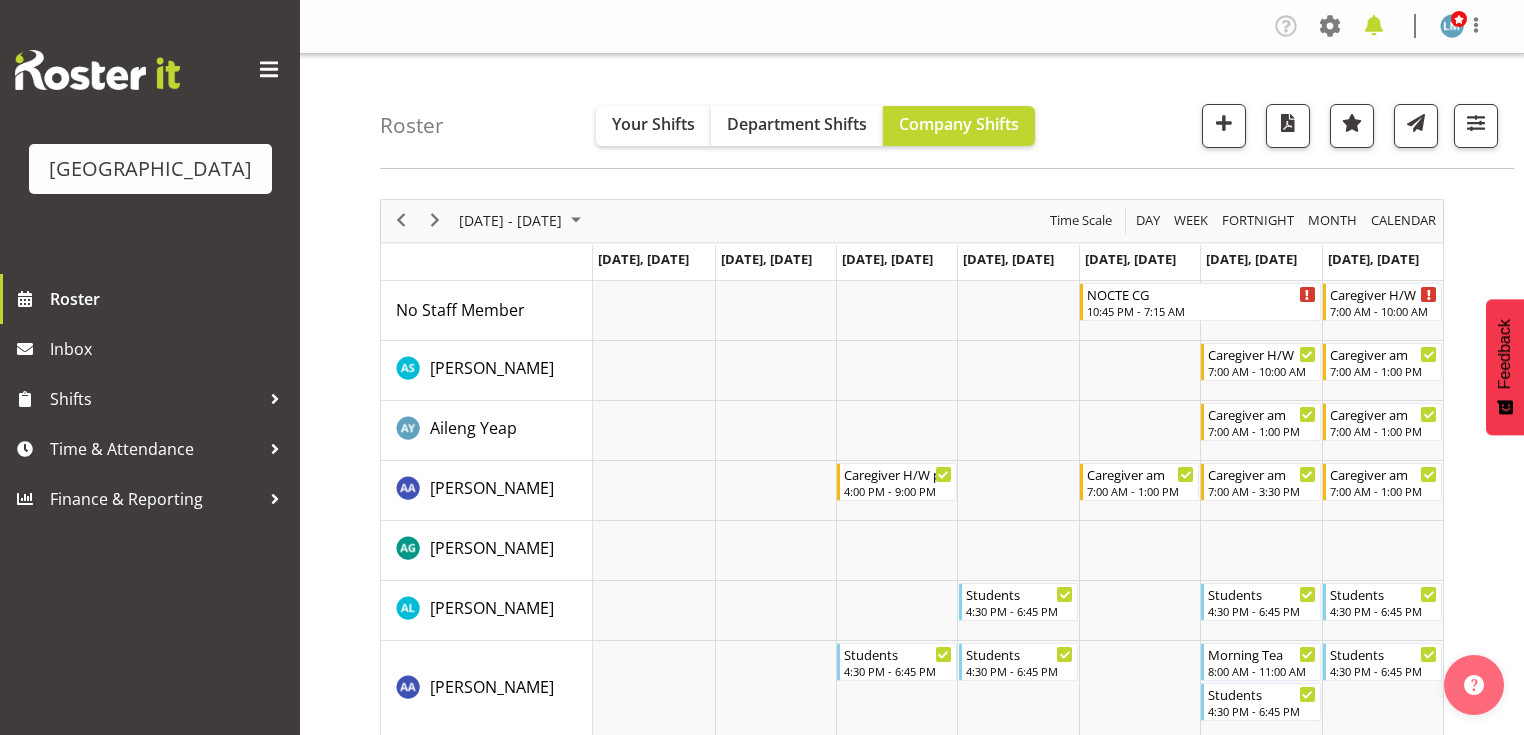 click at bounding box center (1374, 26) 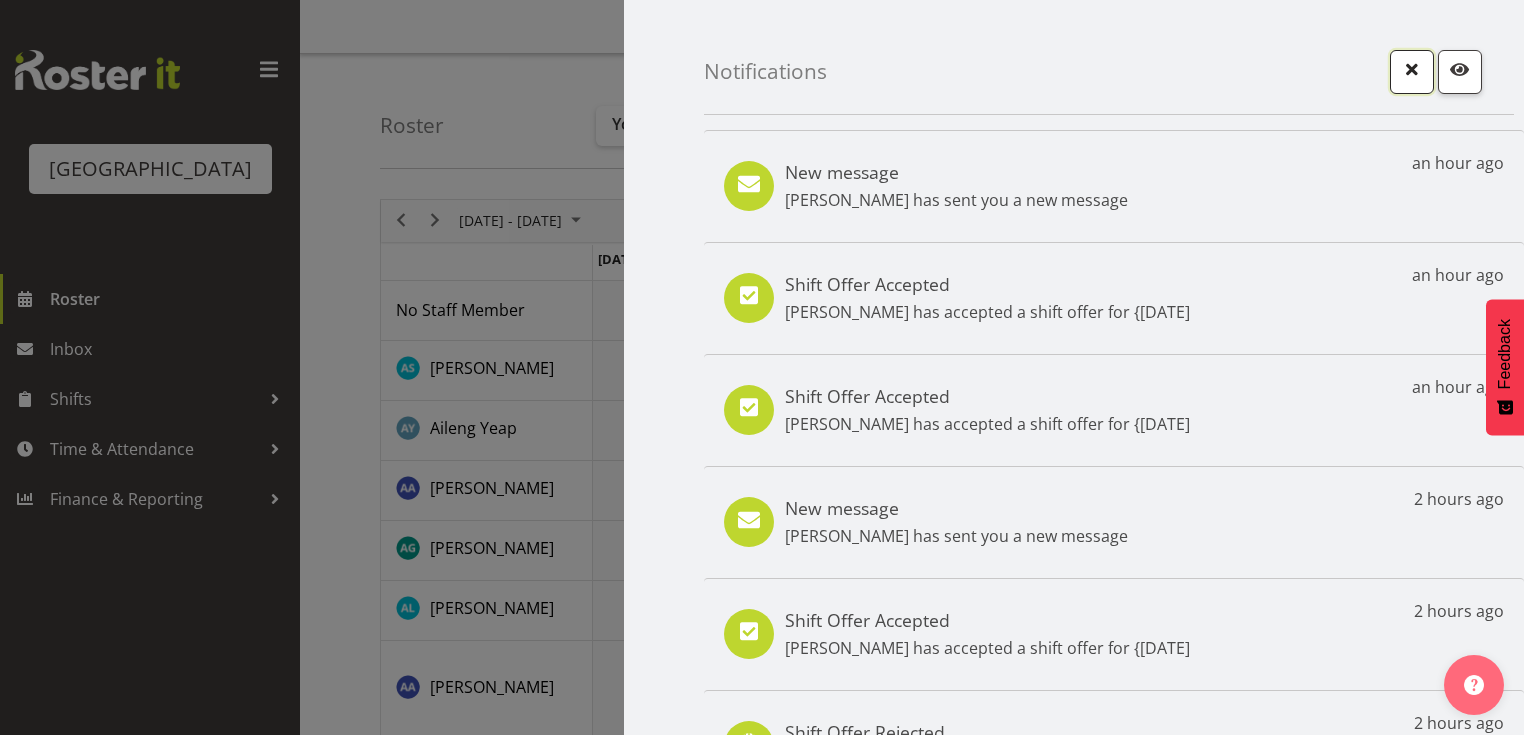 click at bounding box center [1412, 69] 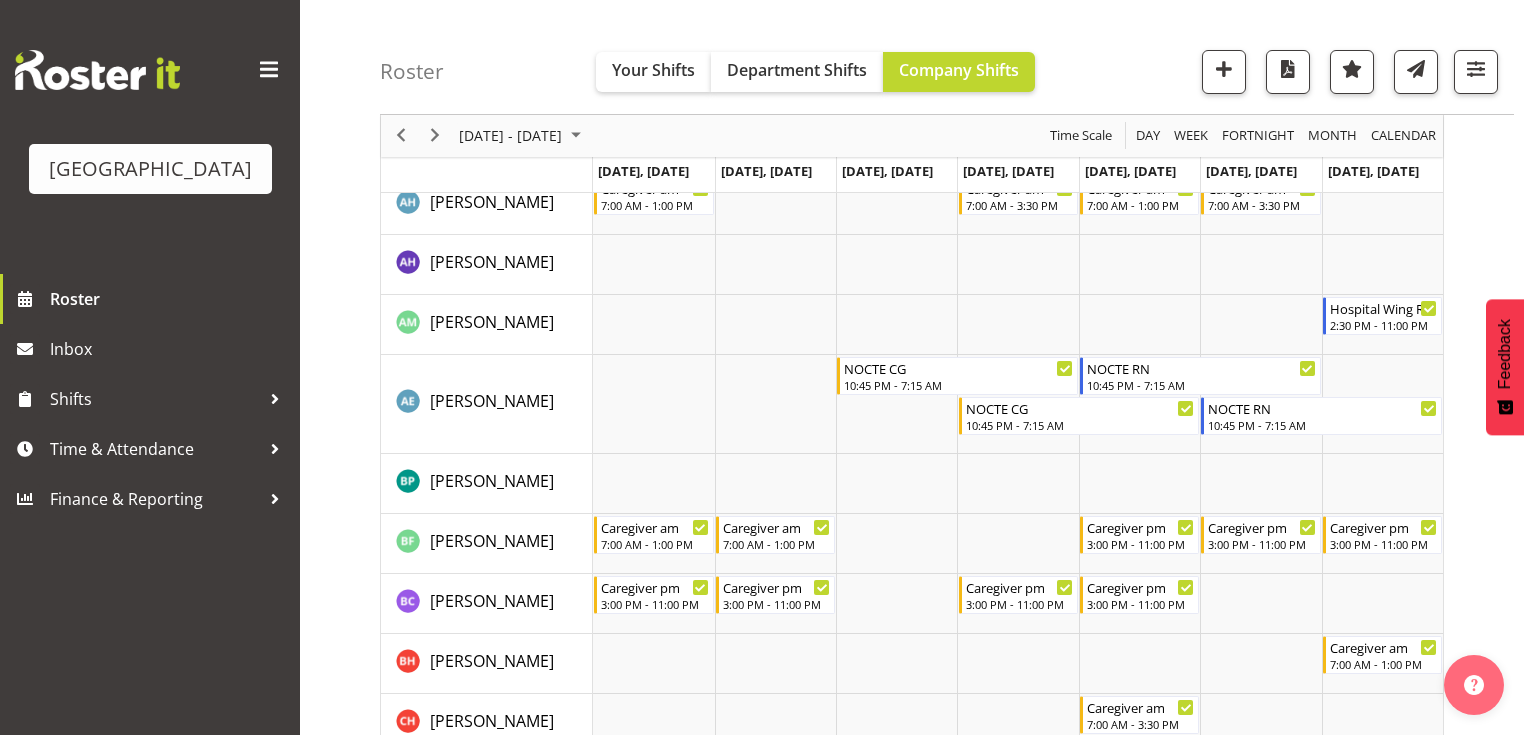 scroll, scrollTop: 320, scrollLeft: 0, axis: vertical 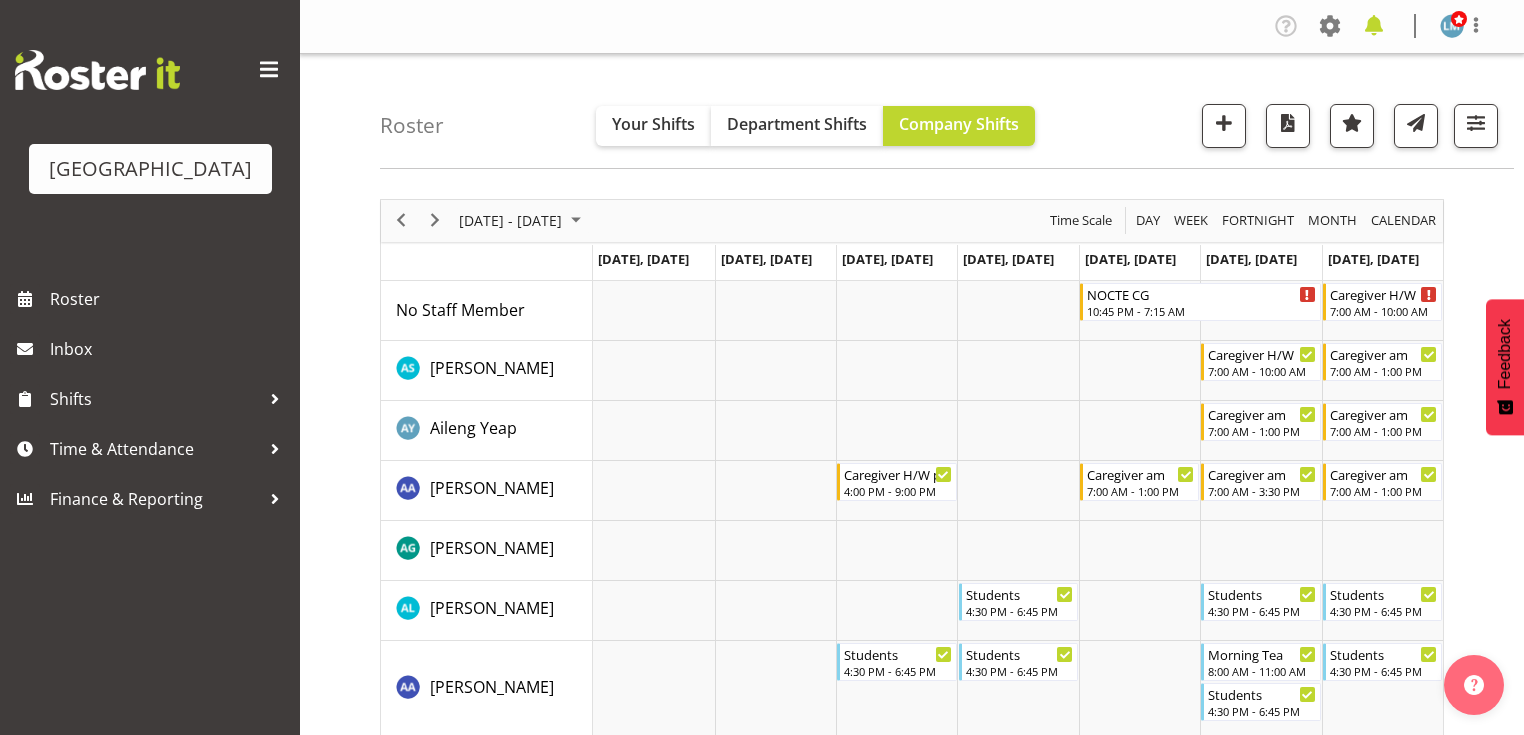 click at bounding box center [1374, 26] 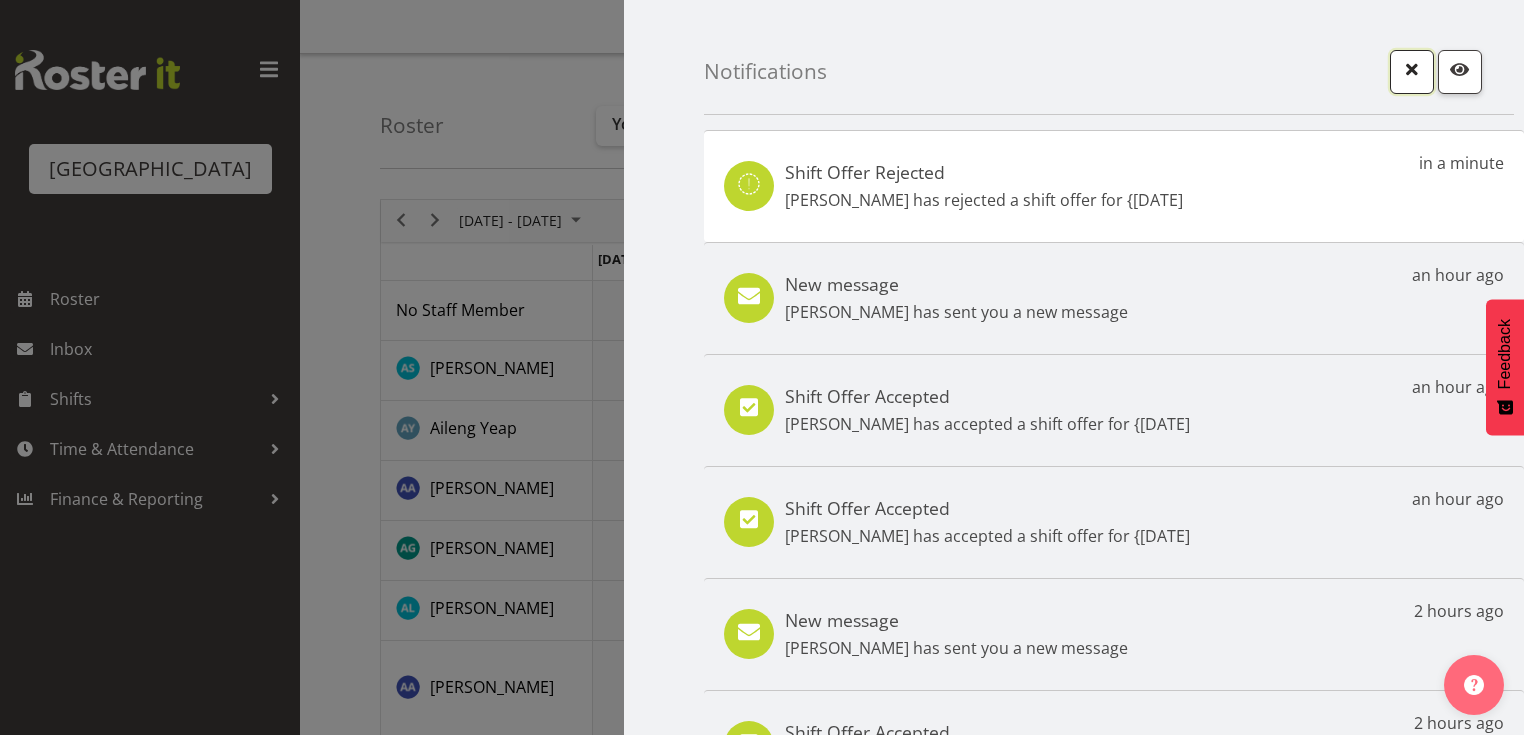 click at bounding box center [1412, 69] 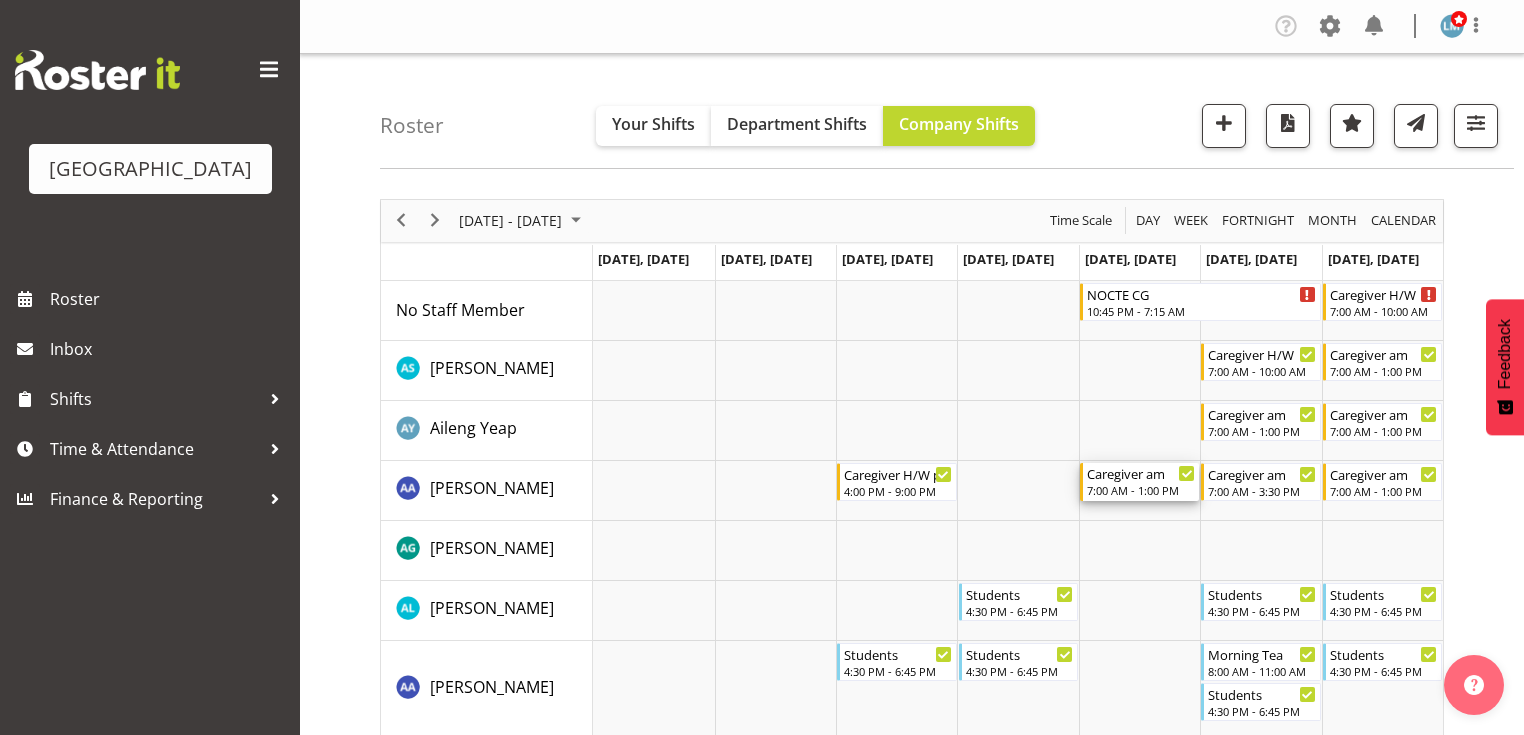 click on "Caregiver am" at bounding box center [1141, 473] 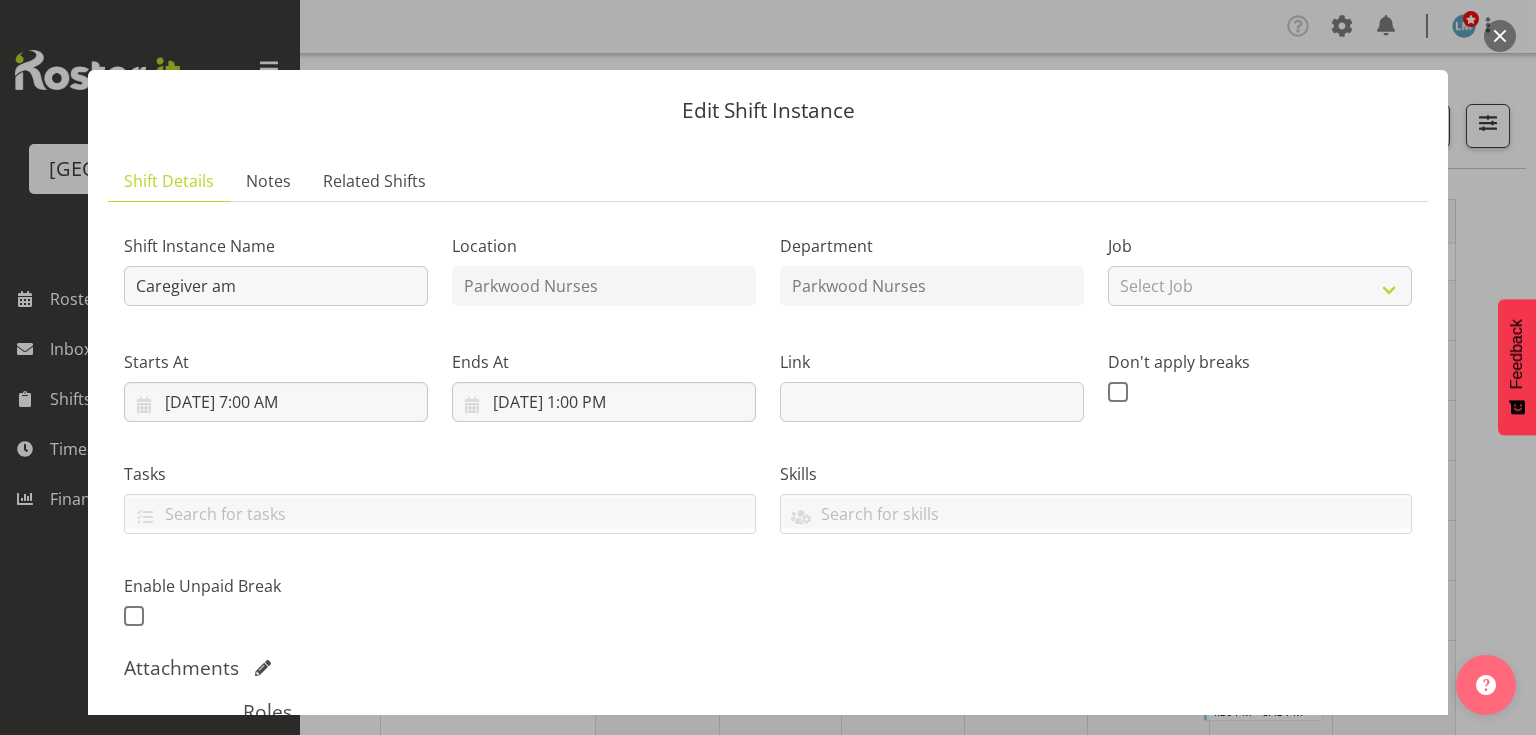 click at bounding box center (1500, 36) 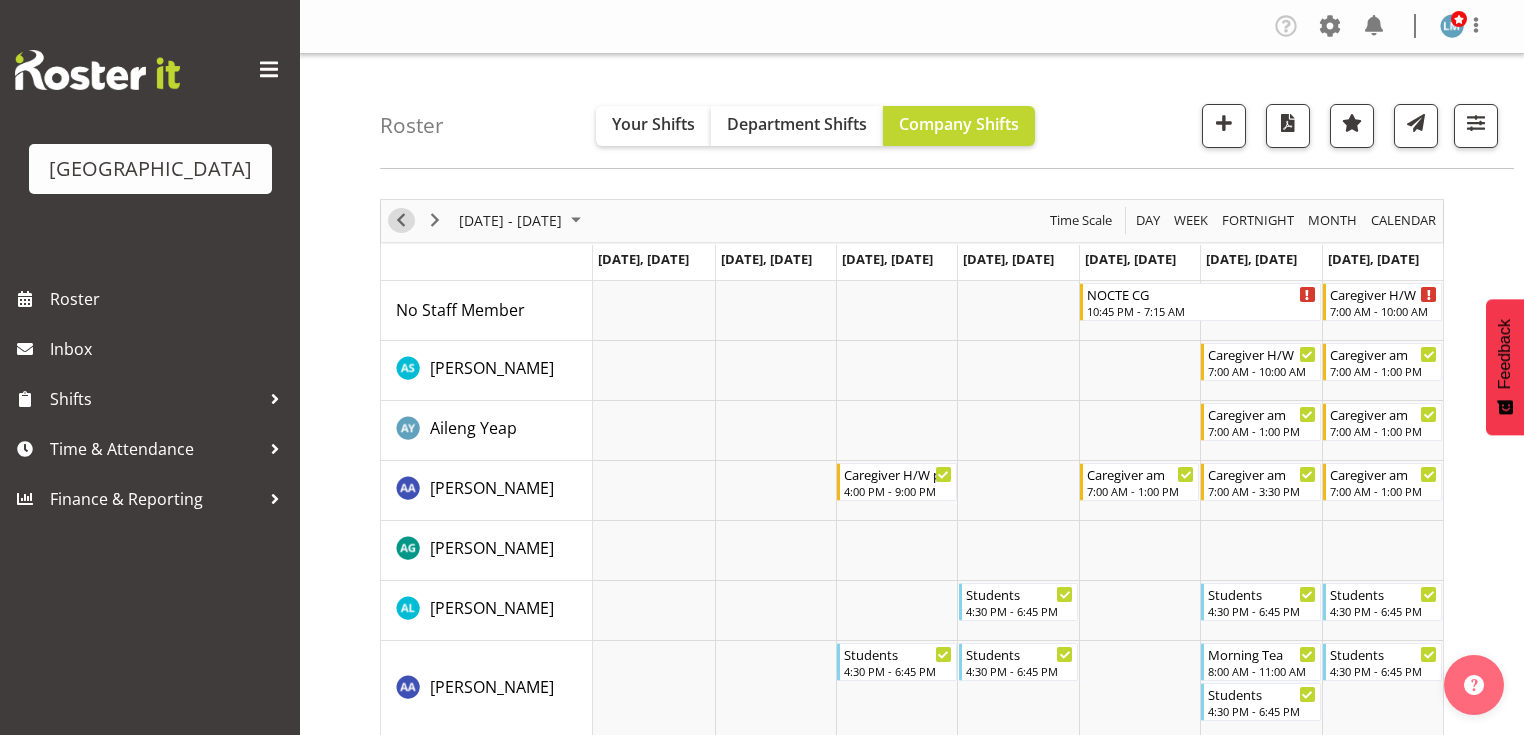 click at bounding box center (401, 220) 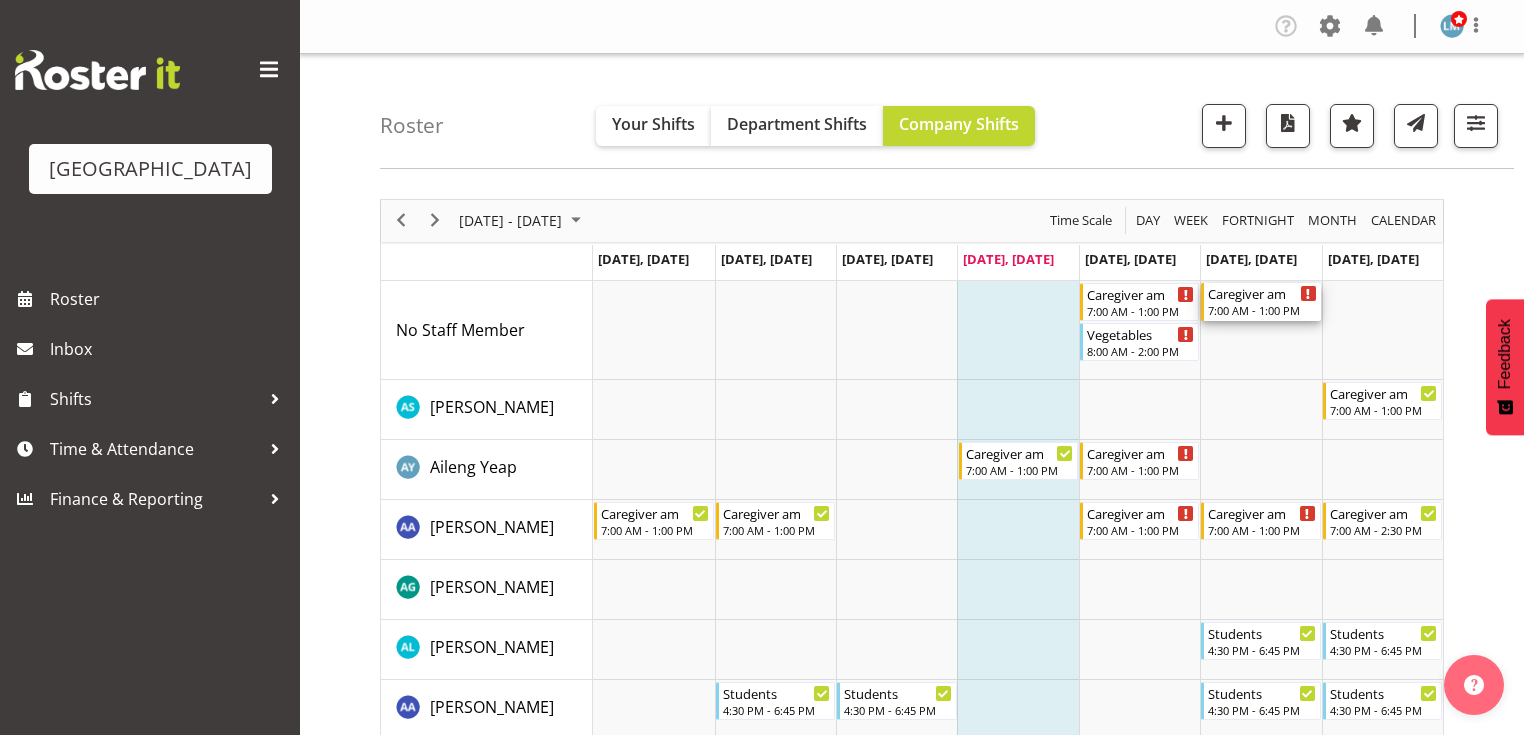 click on "7:00 AM - 1:00 PM" at bounding box center (1262, 310) 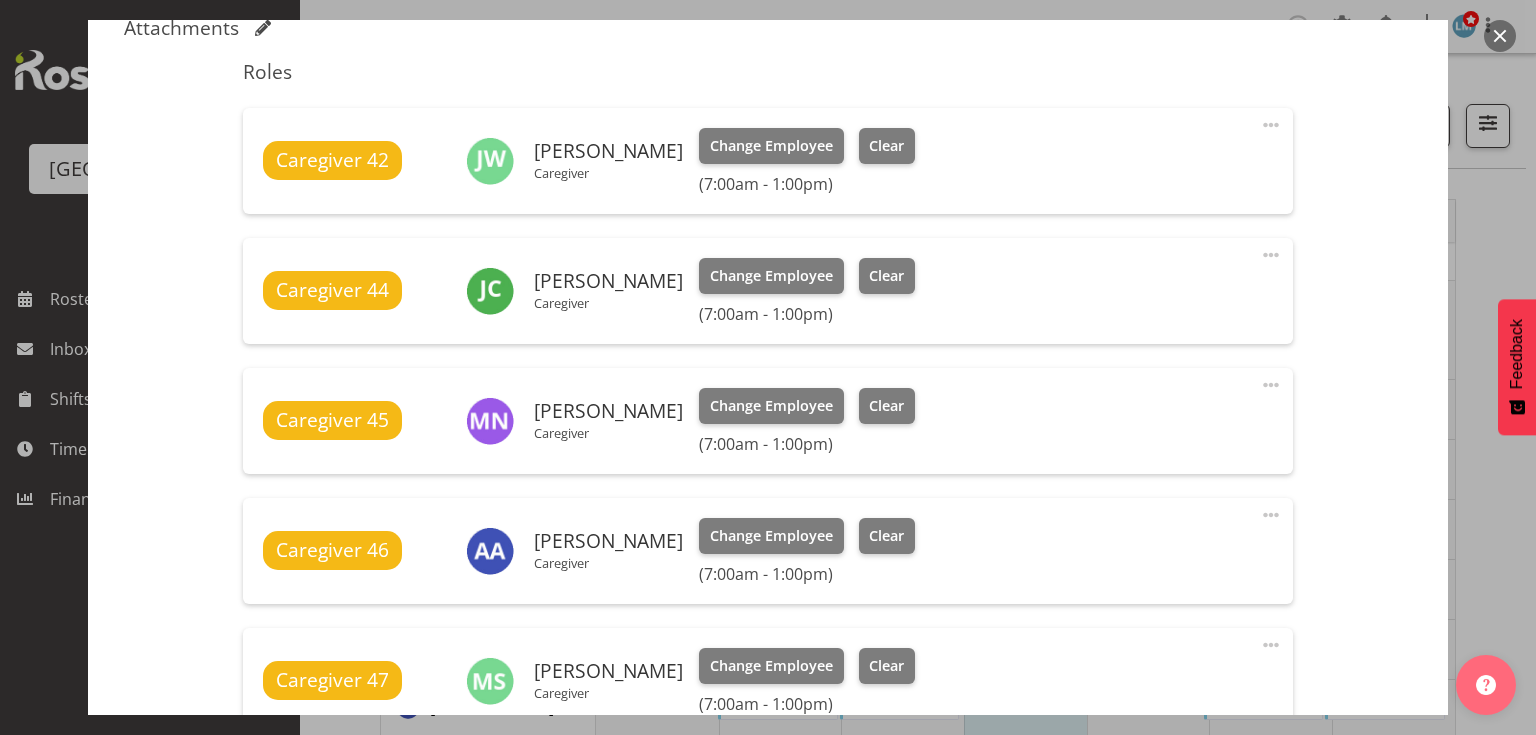 scroll, scrollTop: 1040, scrollLeft: 0, axis: vertical 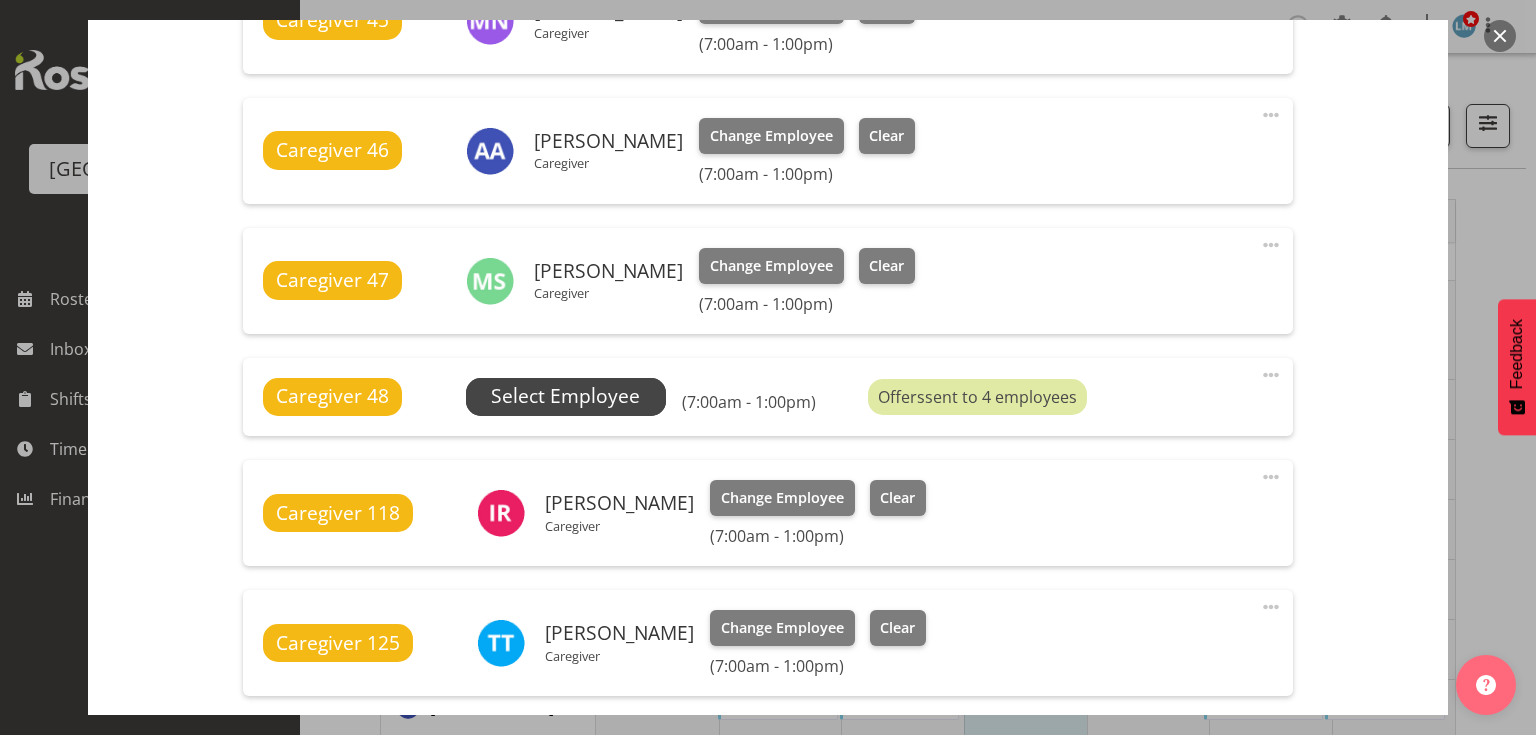 click on "Select Employee" at bounding box center [565, 396] 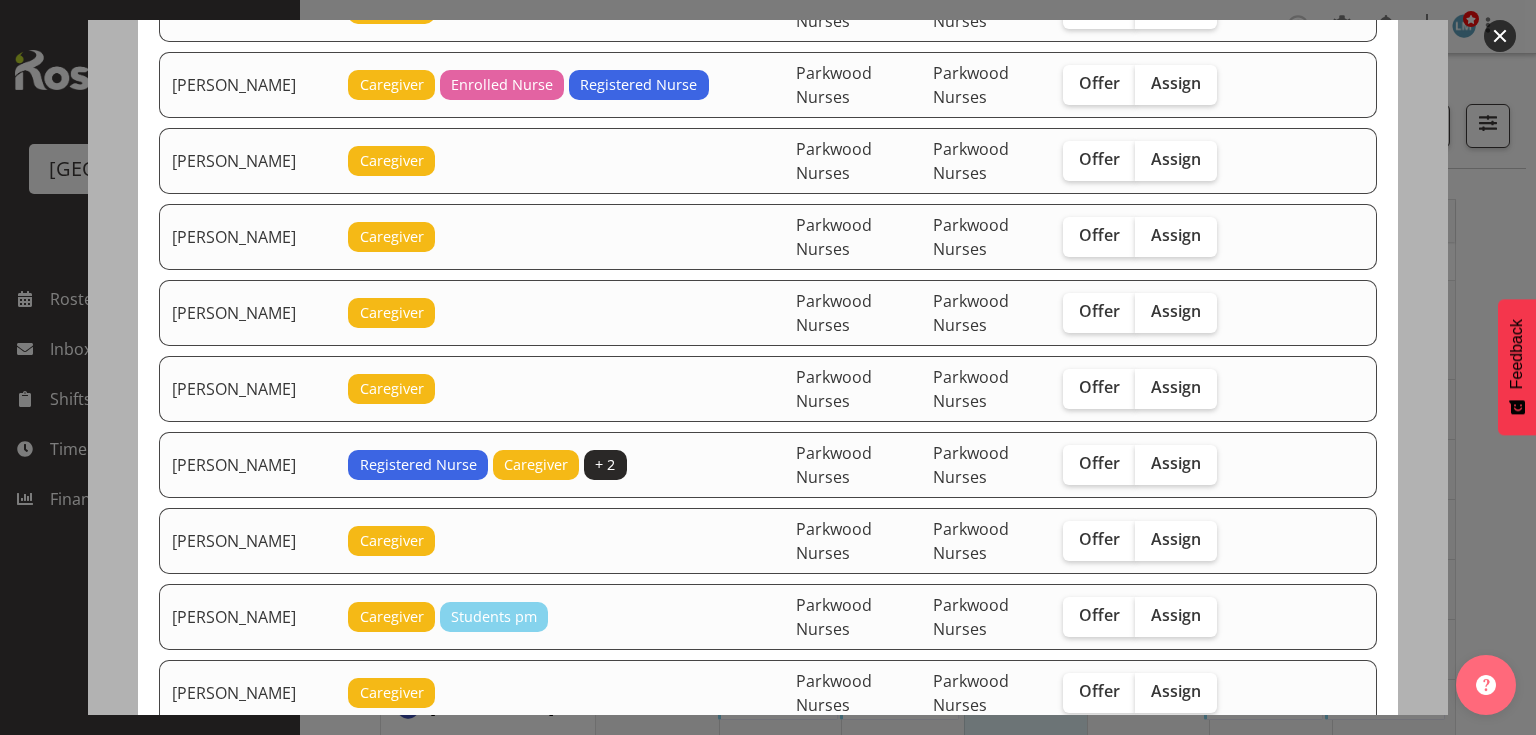 scroll, scrollTop: 640, scrollLeft: 0, axis: vertical 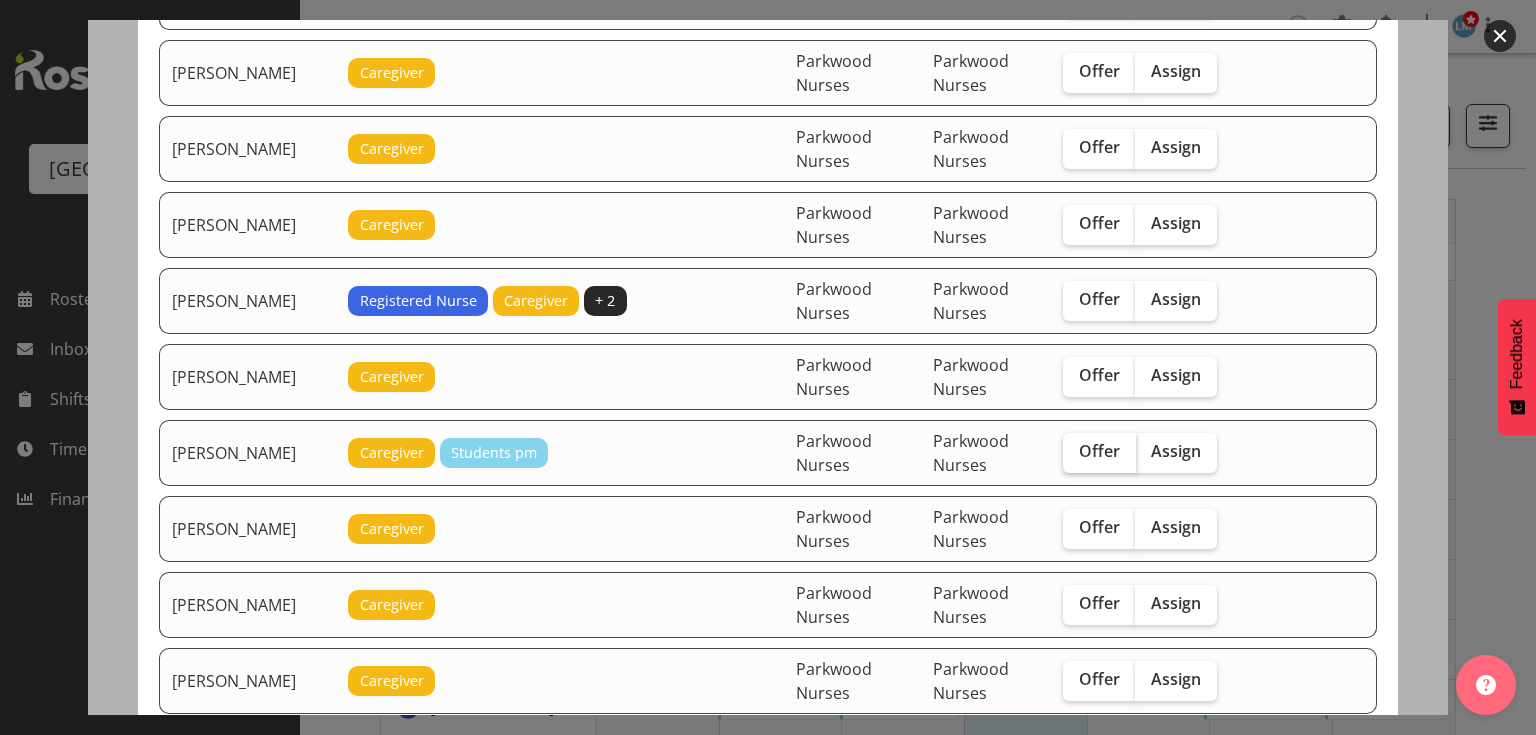 click on "Offer" at bounding box center (1099, 451) 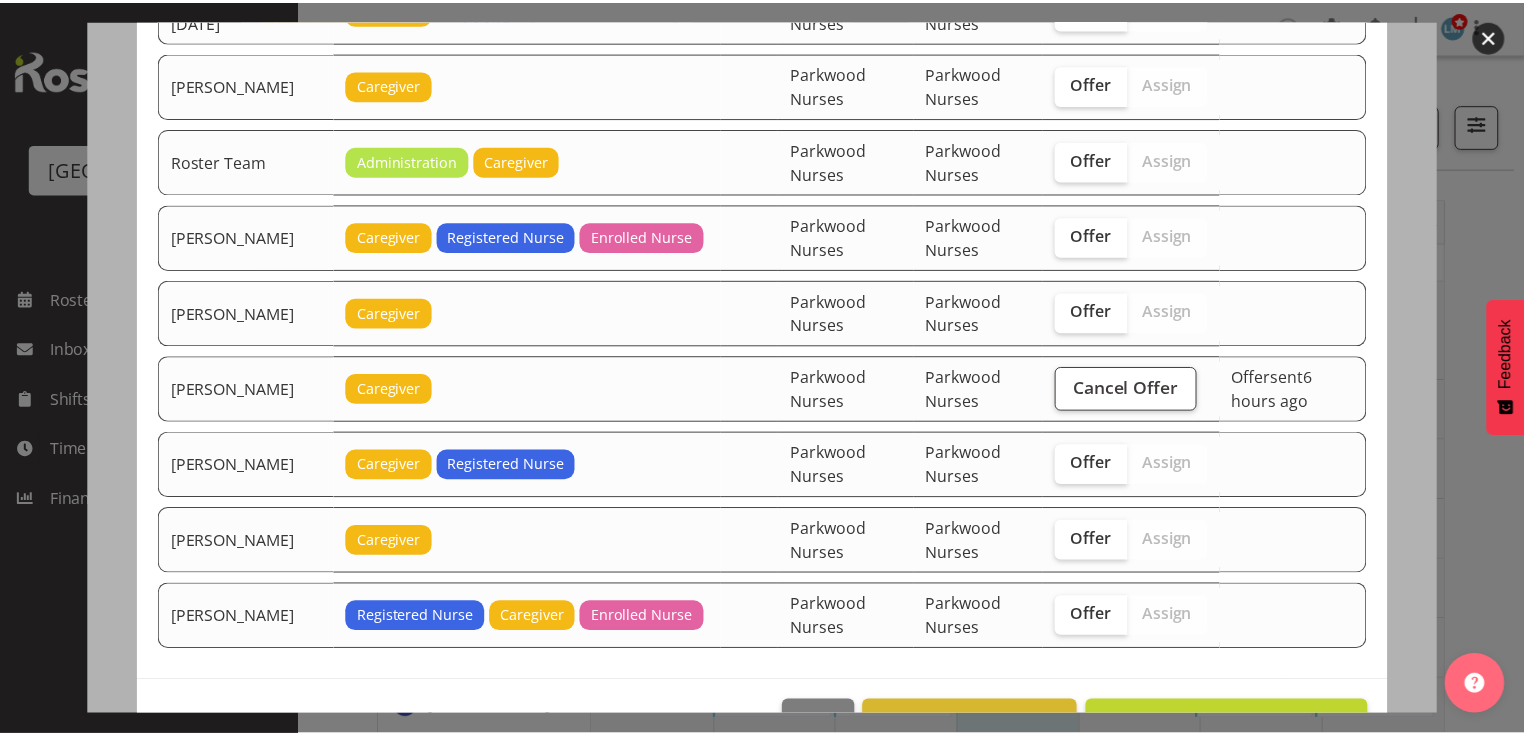 scroll, scrollTop: 3006, scrollLeft: 0, axis: vertical 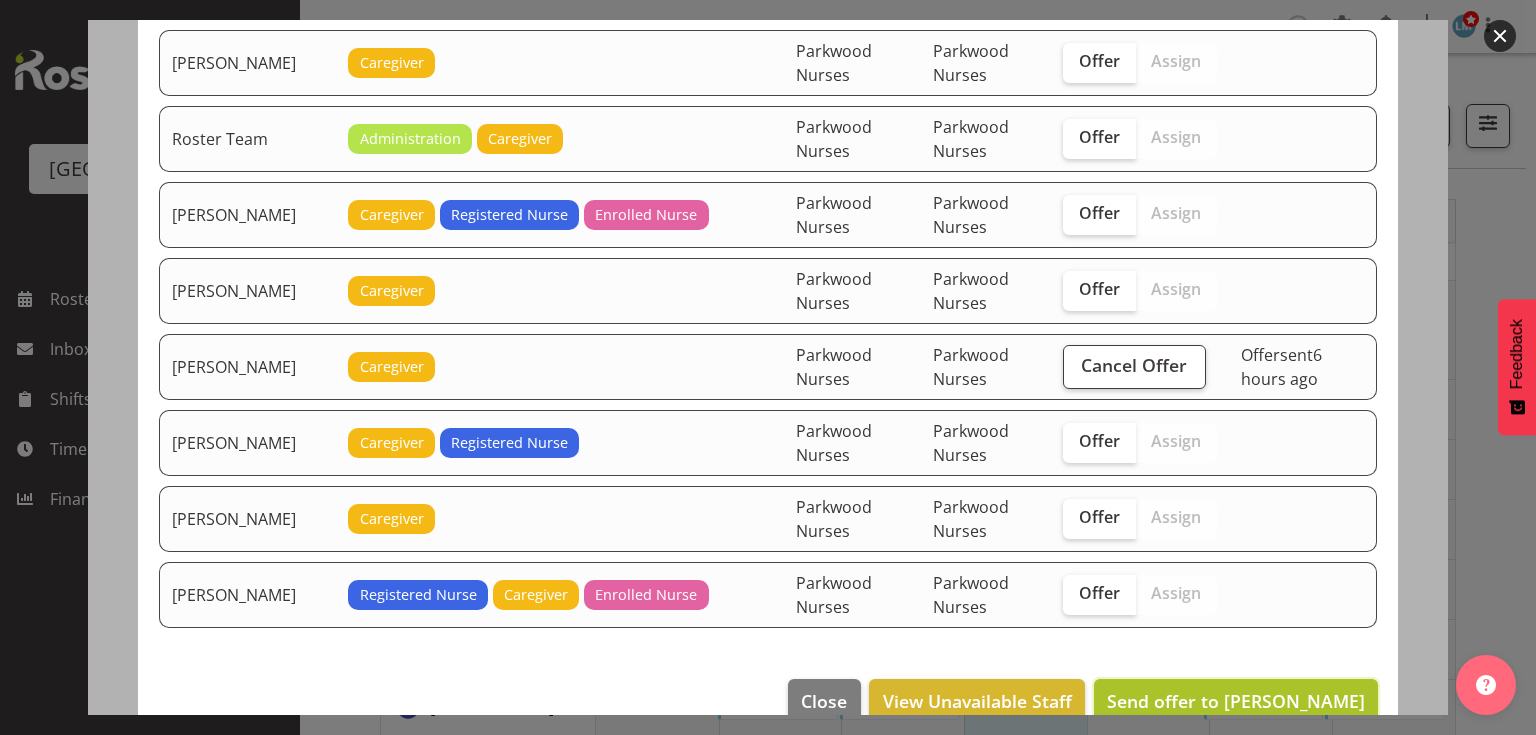 click on "Send offer to [PERSON_NAME]" at bounding box center [1236, 701] 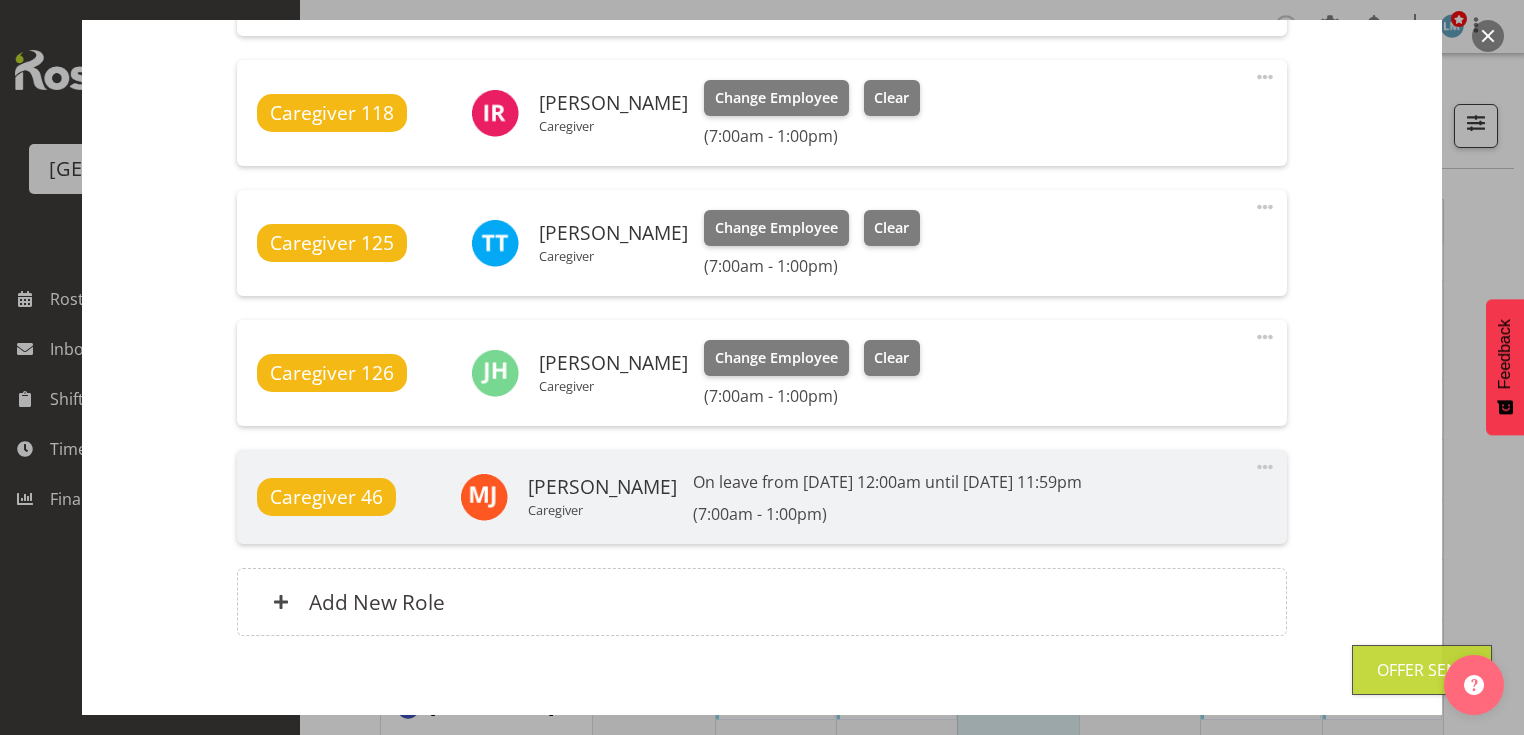 scroll, scrollTop: 1538, scrollLeft: 0, axis: vertical 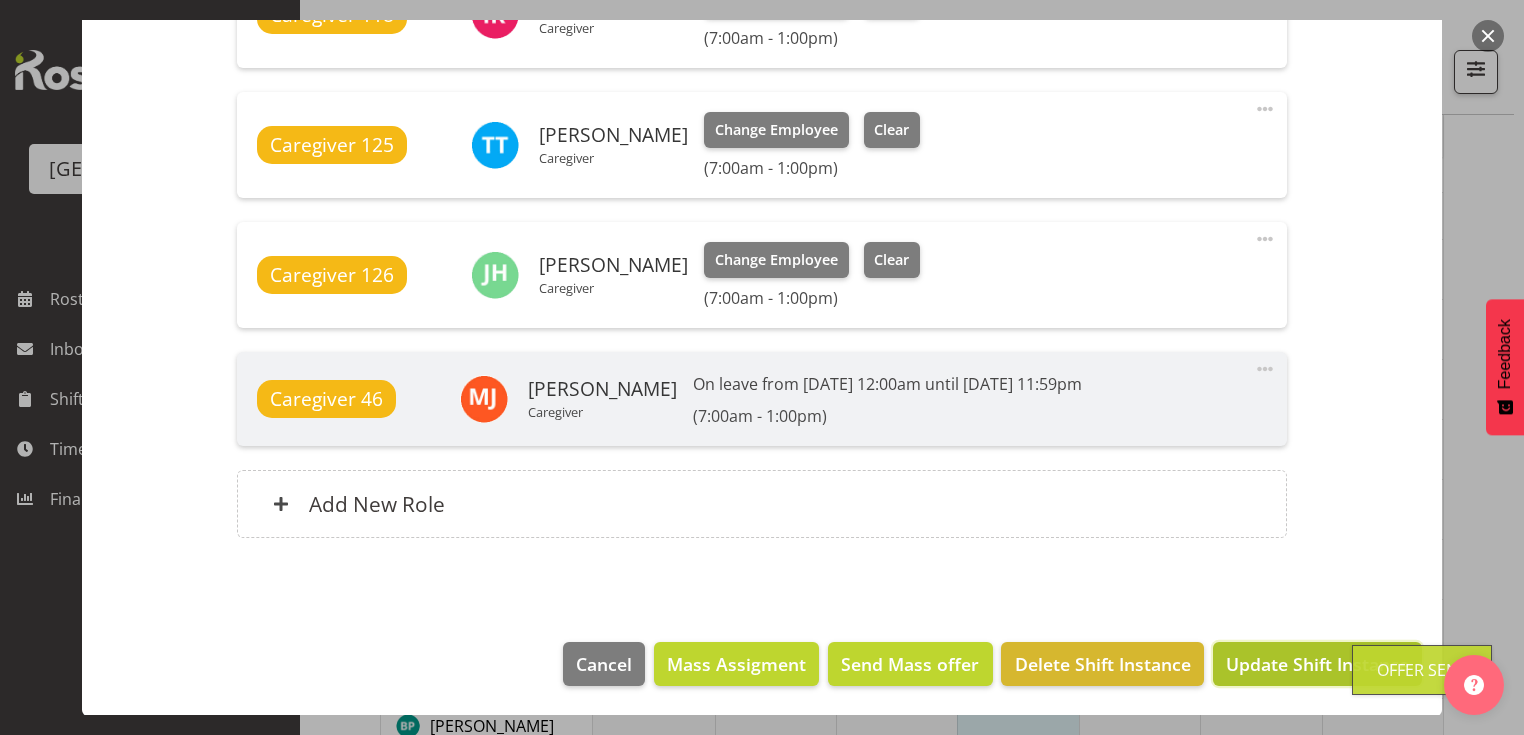 click on "Update Shift Instance" at bounding box center [1317, 664] 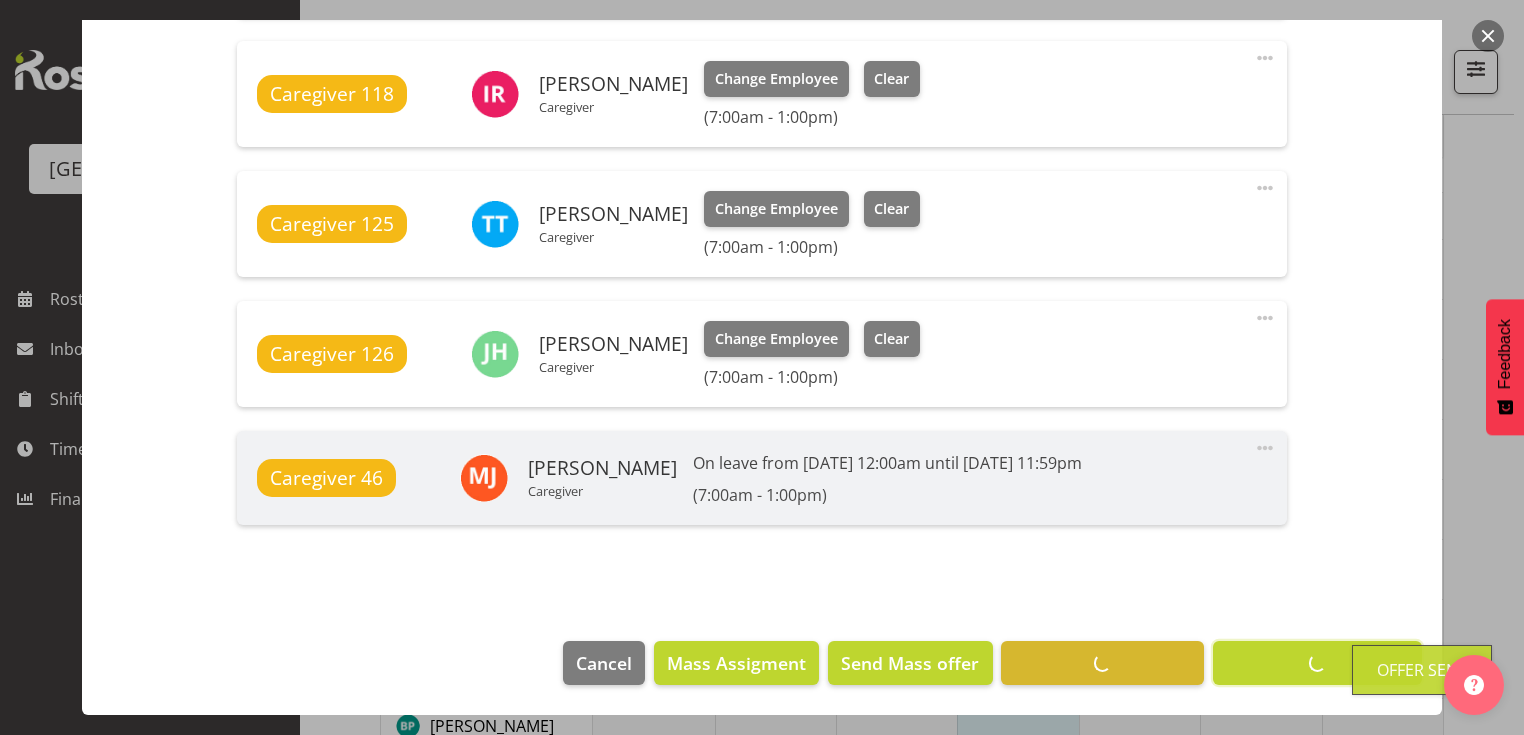 scroll, scrollTop: 1458, scrollLeft: 0, axis: vertical 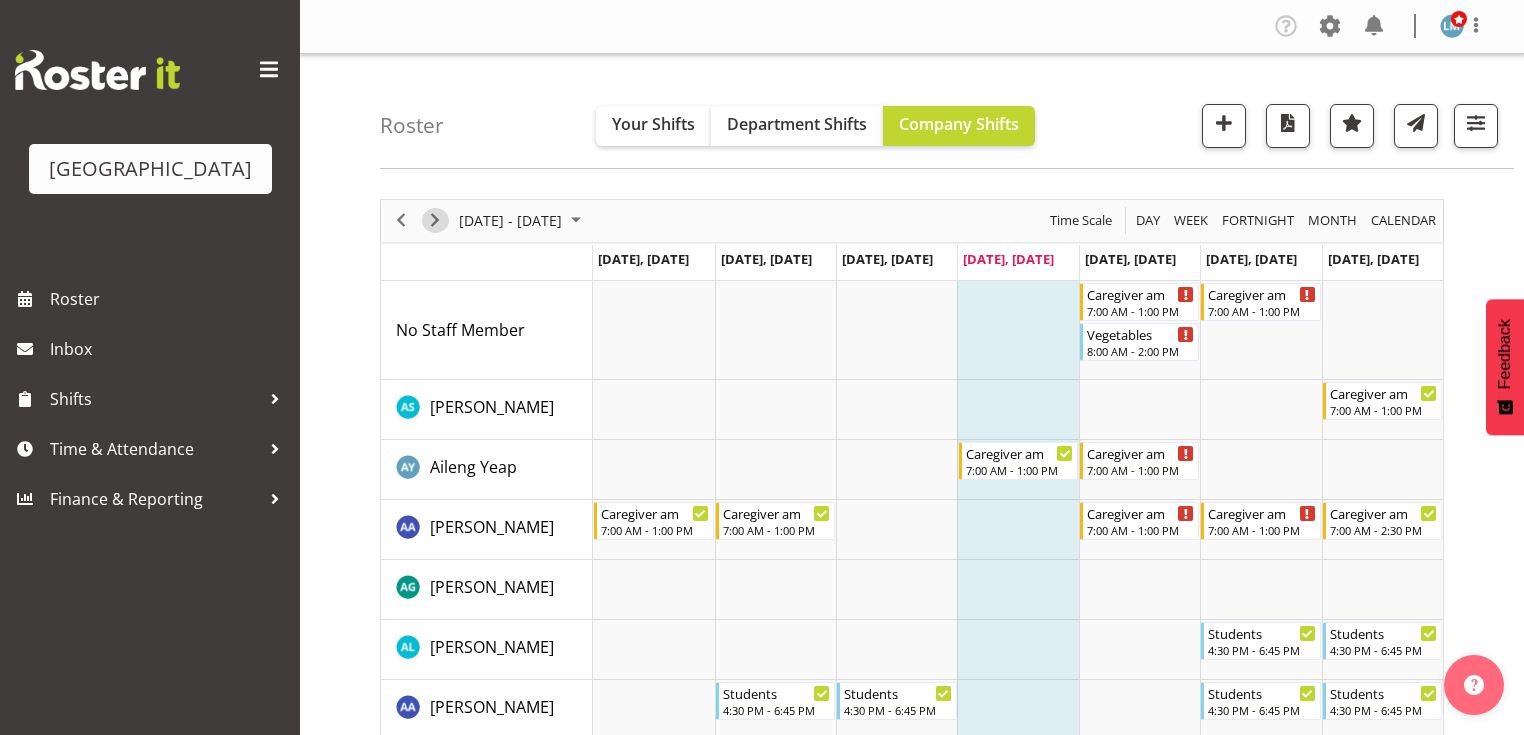 click at bounding box center [435, 220] 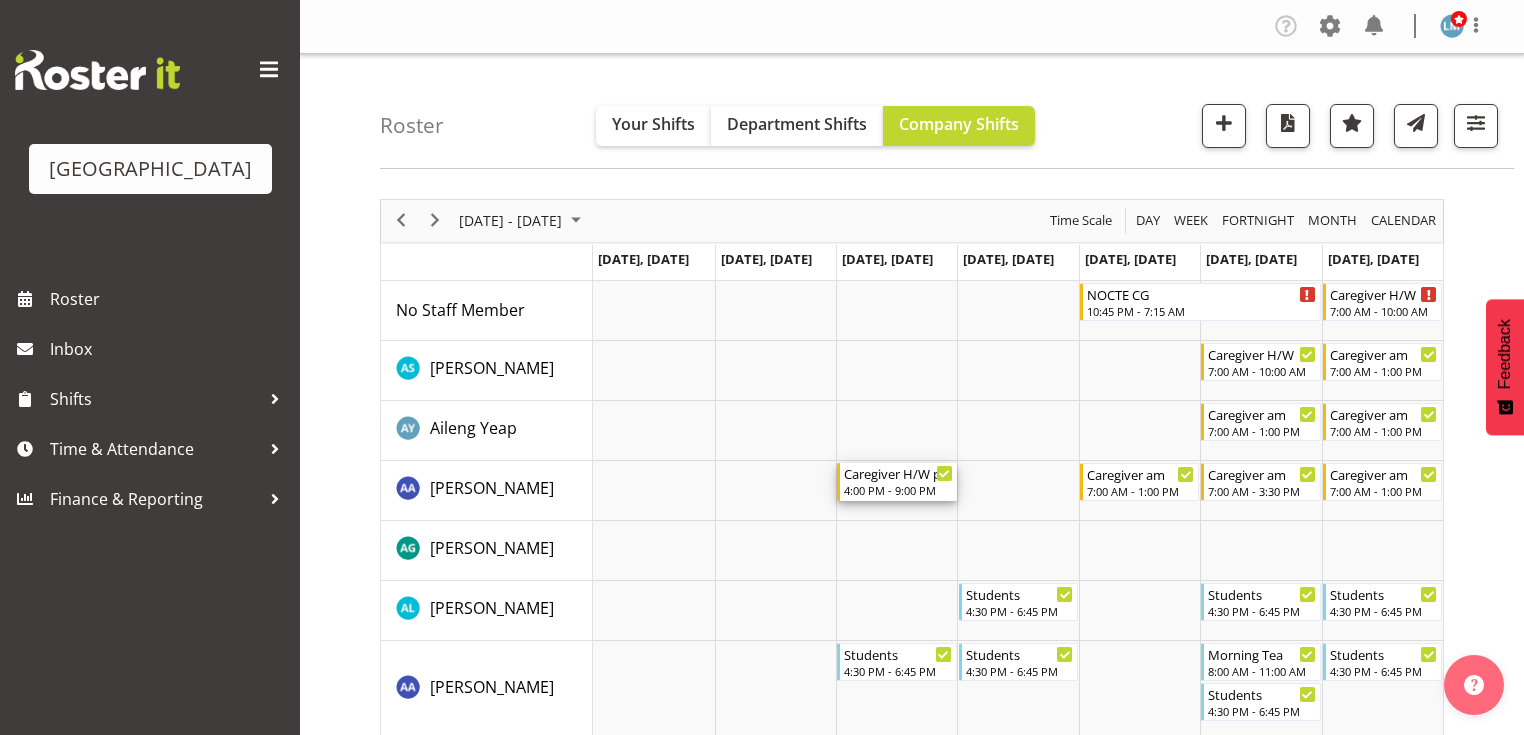 click on "Caregiver H/W pm" at bounding box center [898, 473] 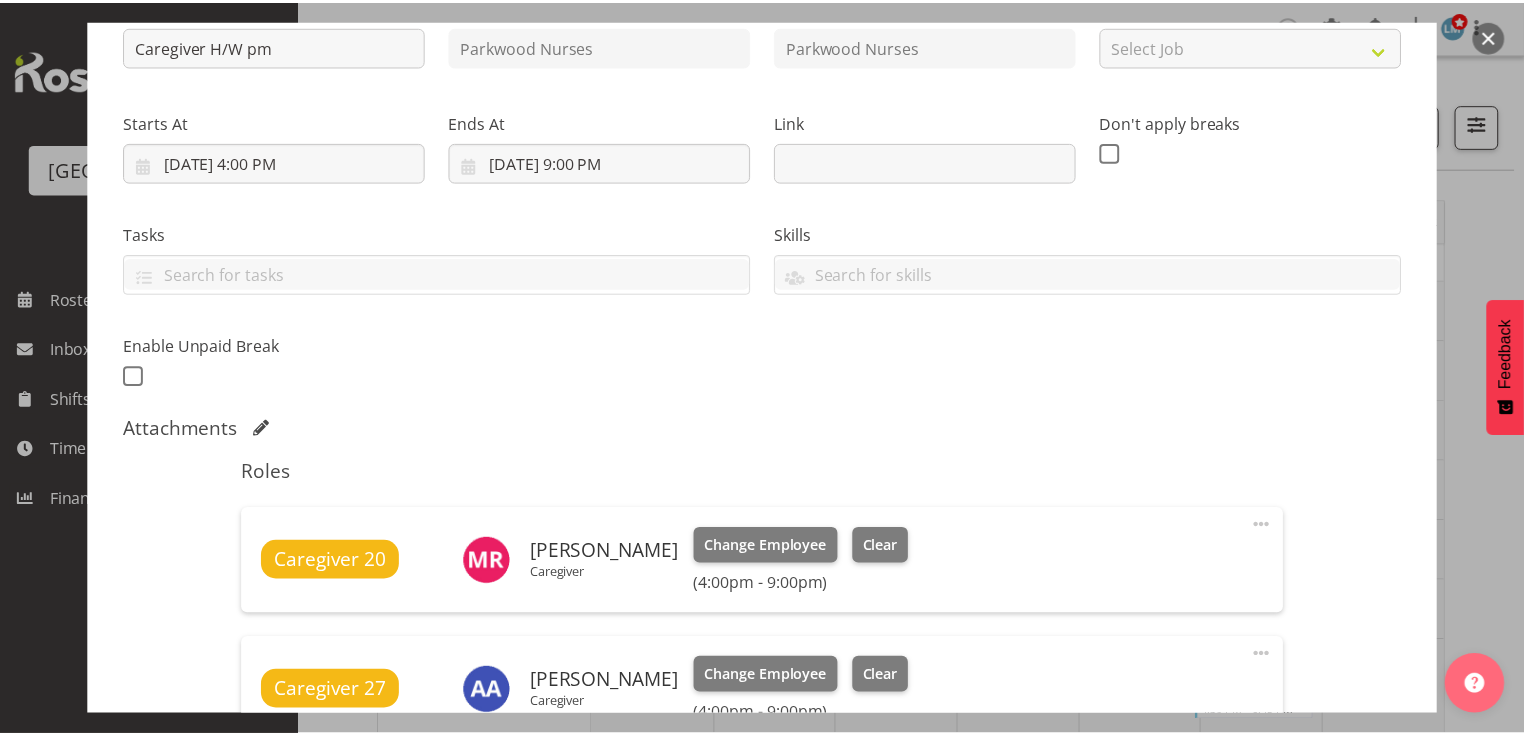scroll, scrollTop: 480, scrollLeft: 0, axis: vertical 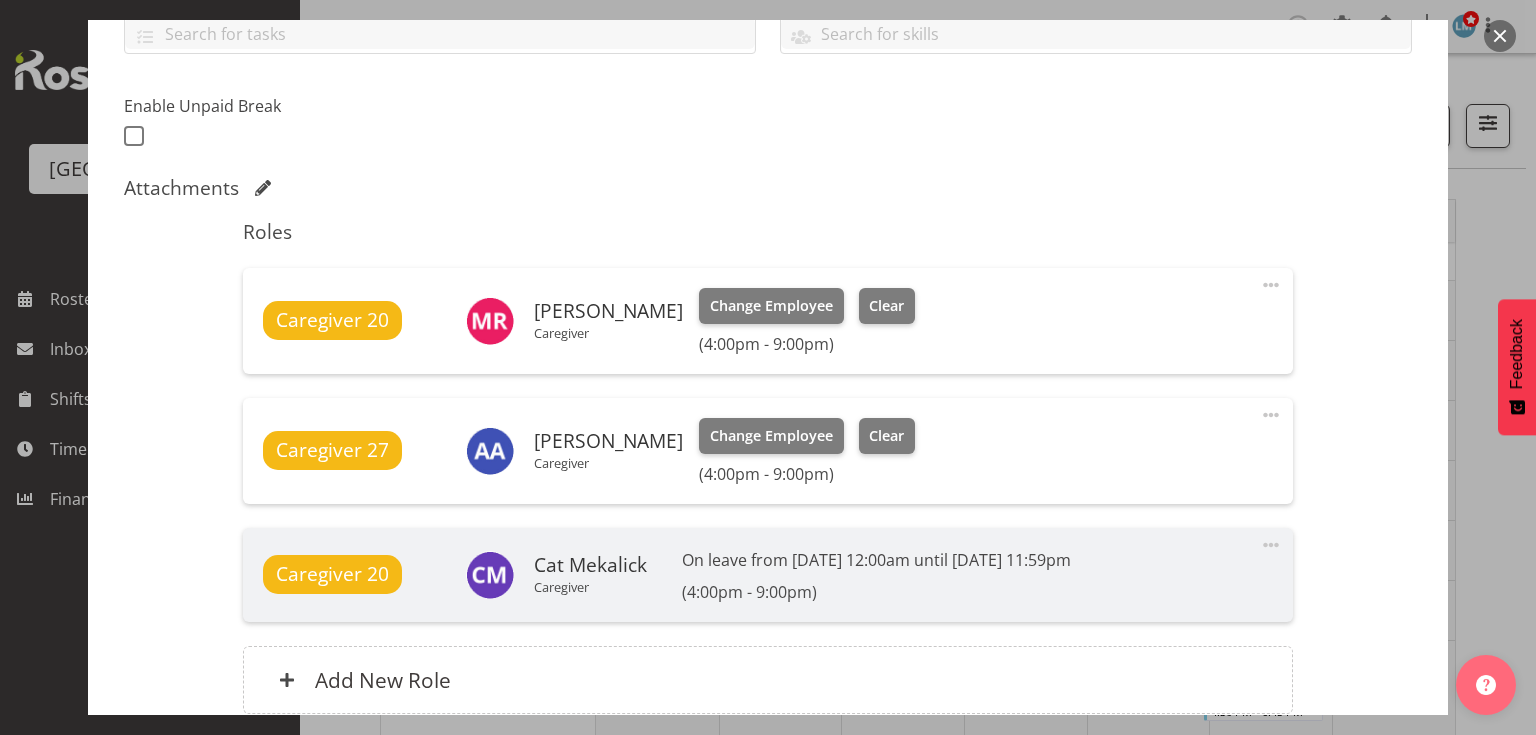 click at bounding box center [1500, 36] 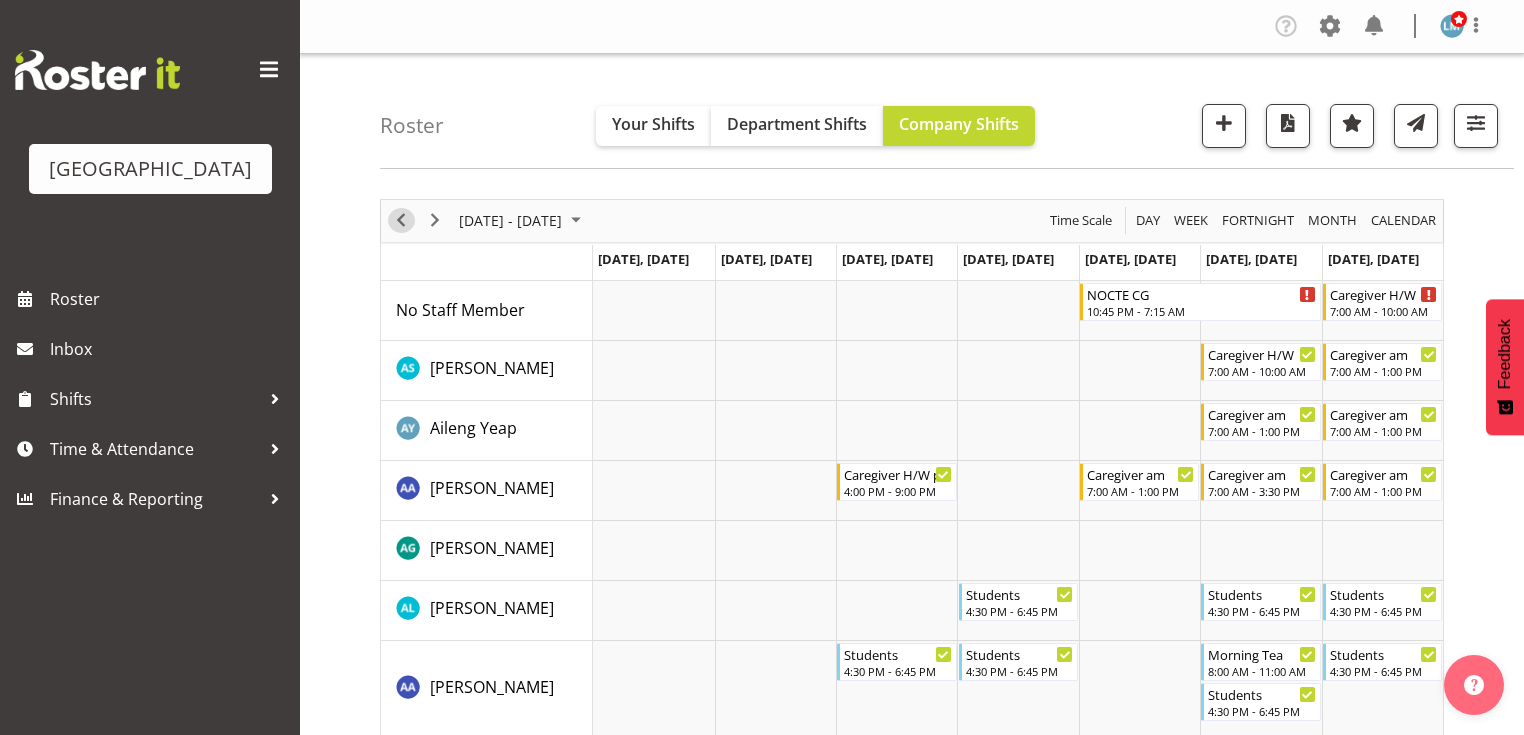 click at bounding box center [401, 220] 